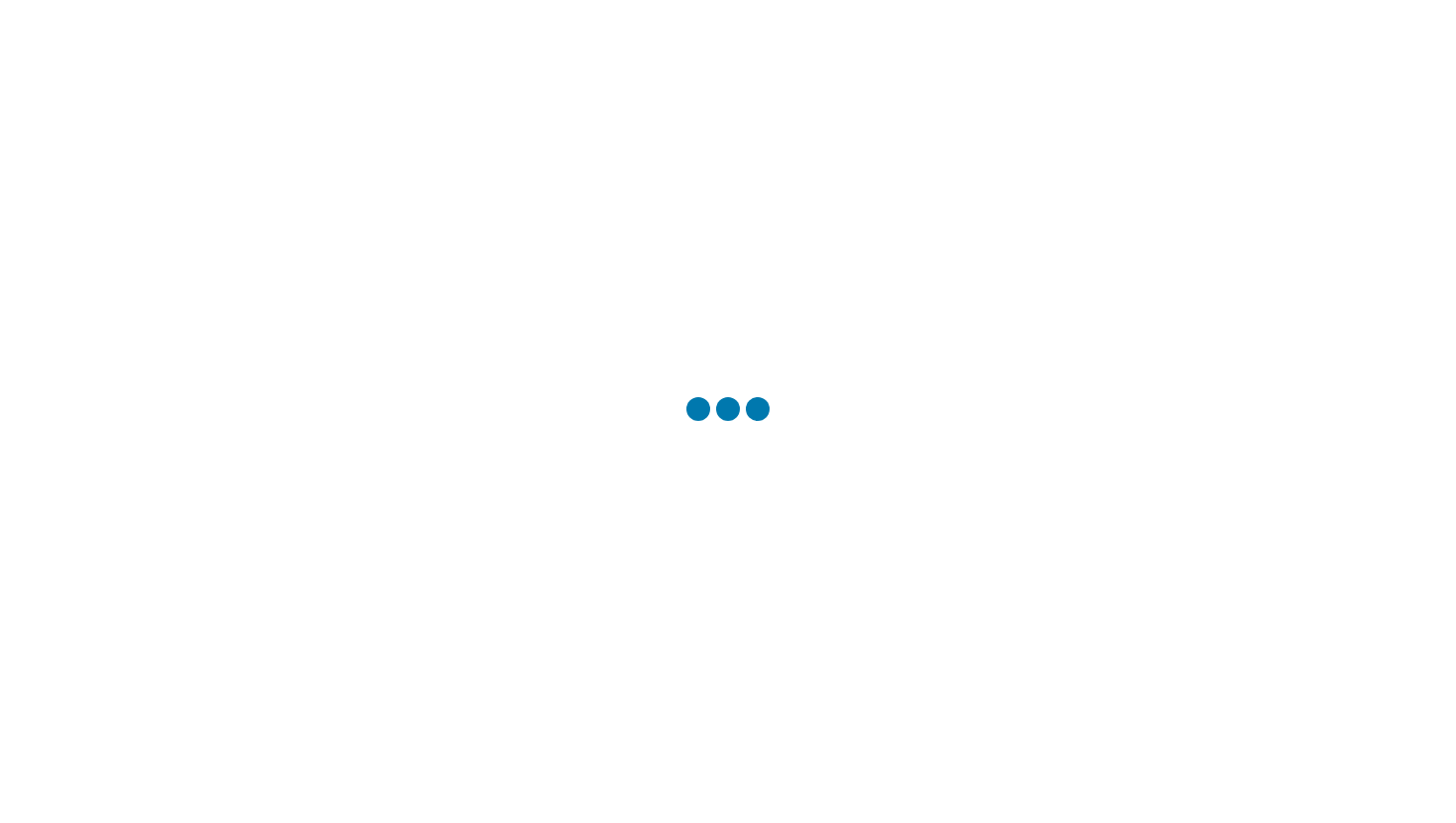scroll, scrollTop: 0, scrollLeft: 0, axis: both 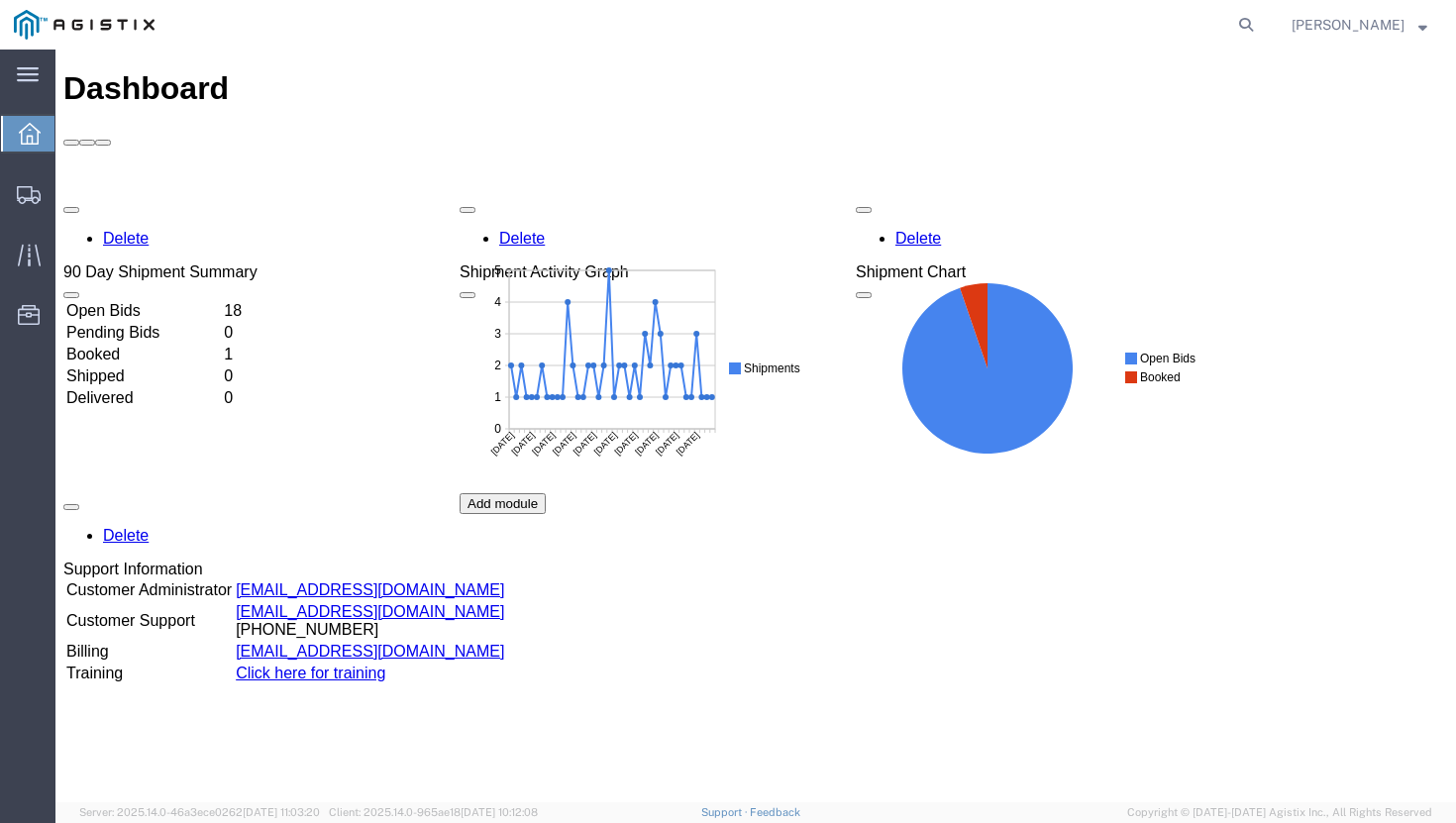 click on "Open Bids" at bounding box center (143, 311) 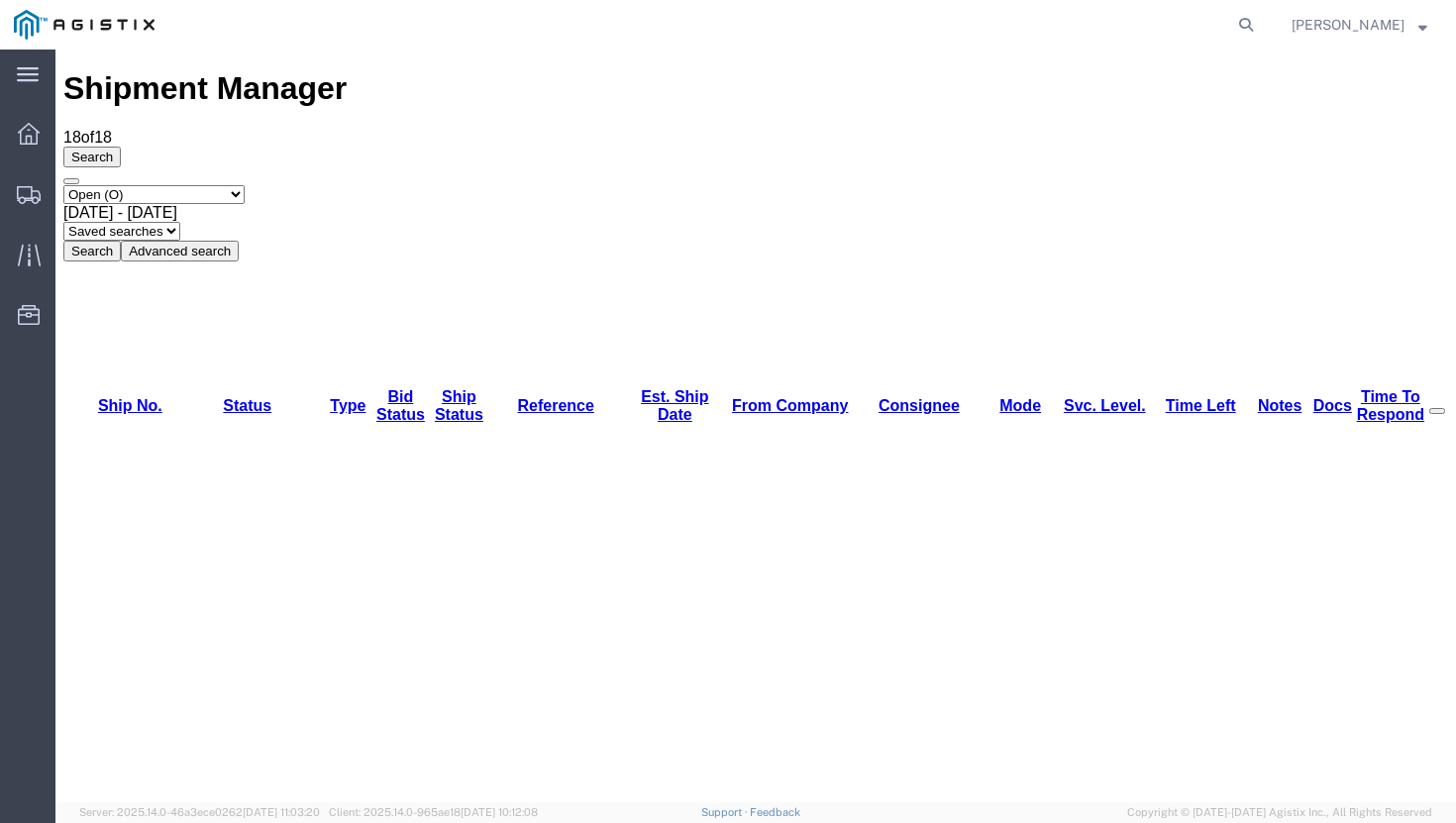click on "56155328" at bounding box center [122, 1153] 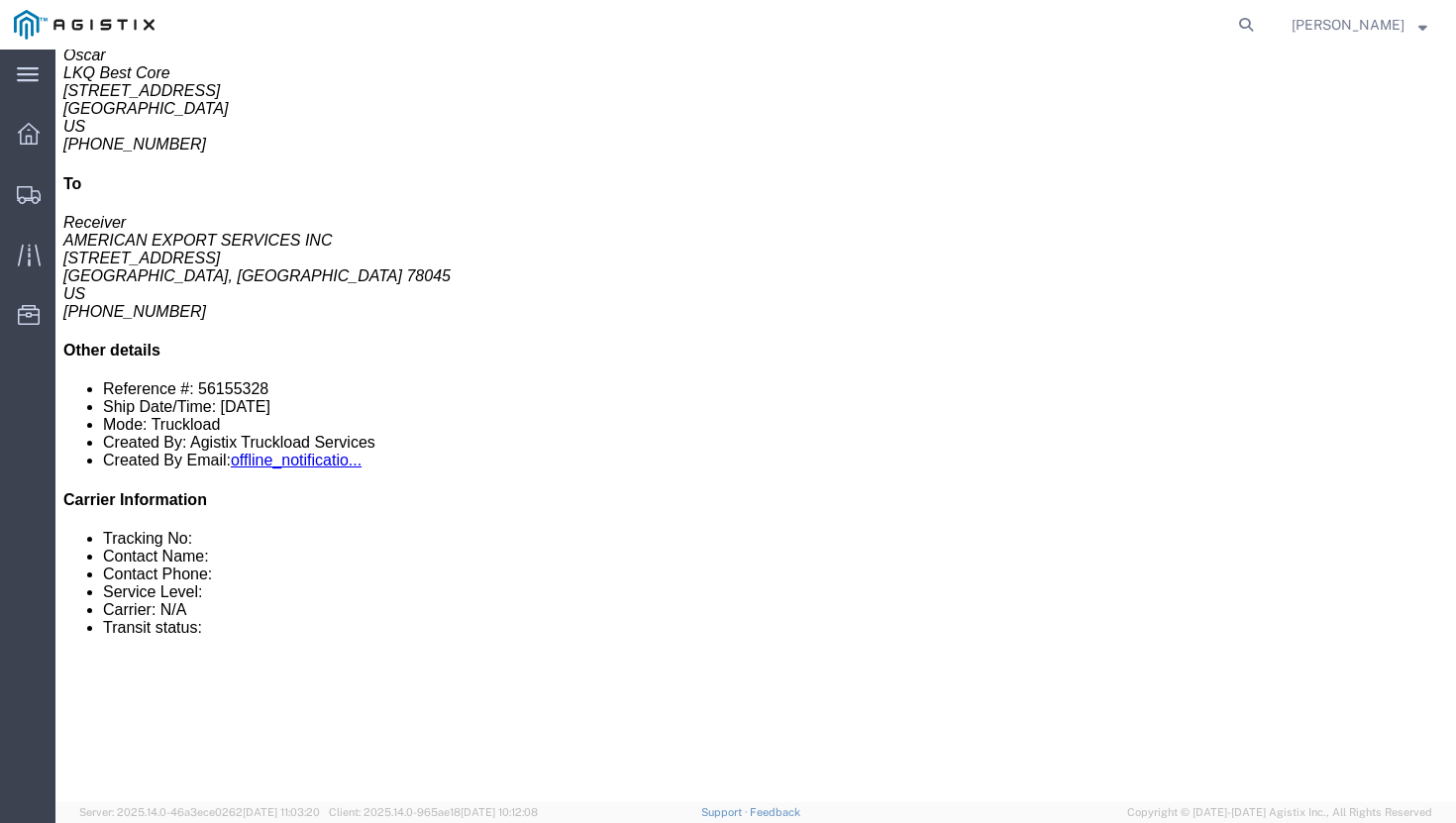 scroll, scrollTop: 0, scrollLeft: 0, axis: both 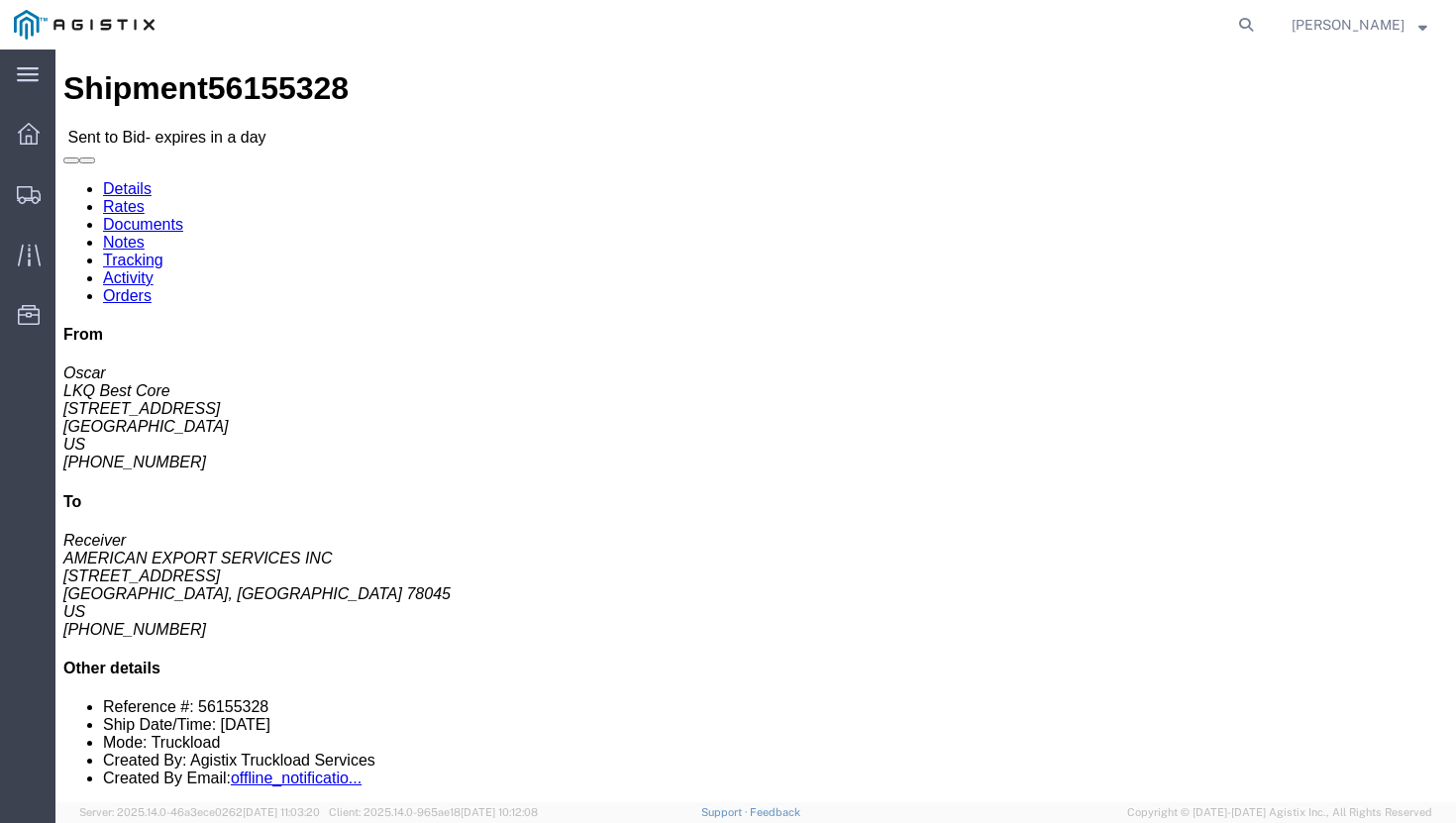 click on "Enter / Modify Bid" 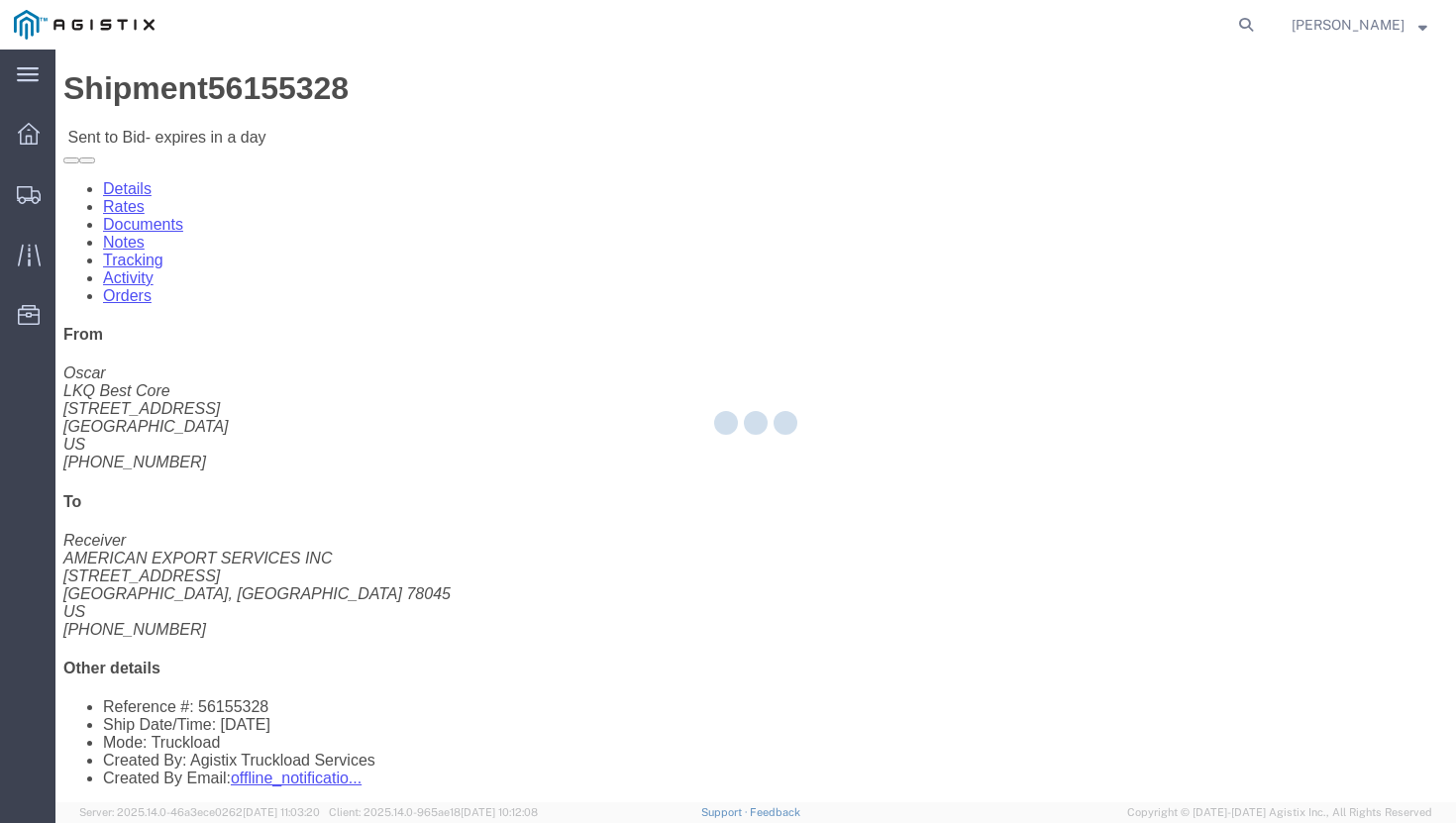 select on "20533" 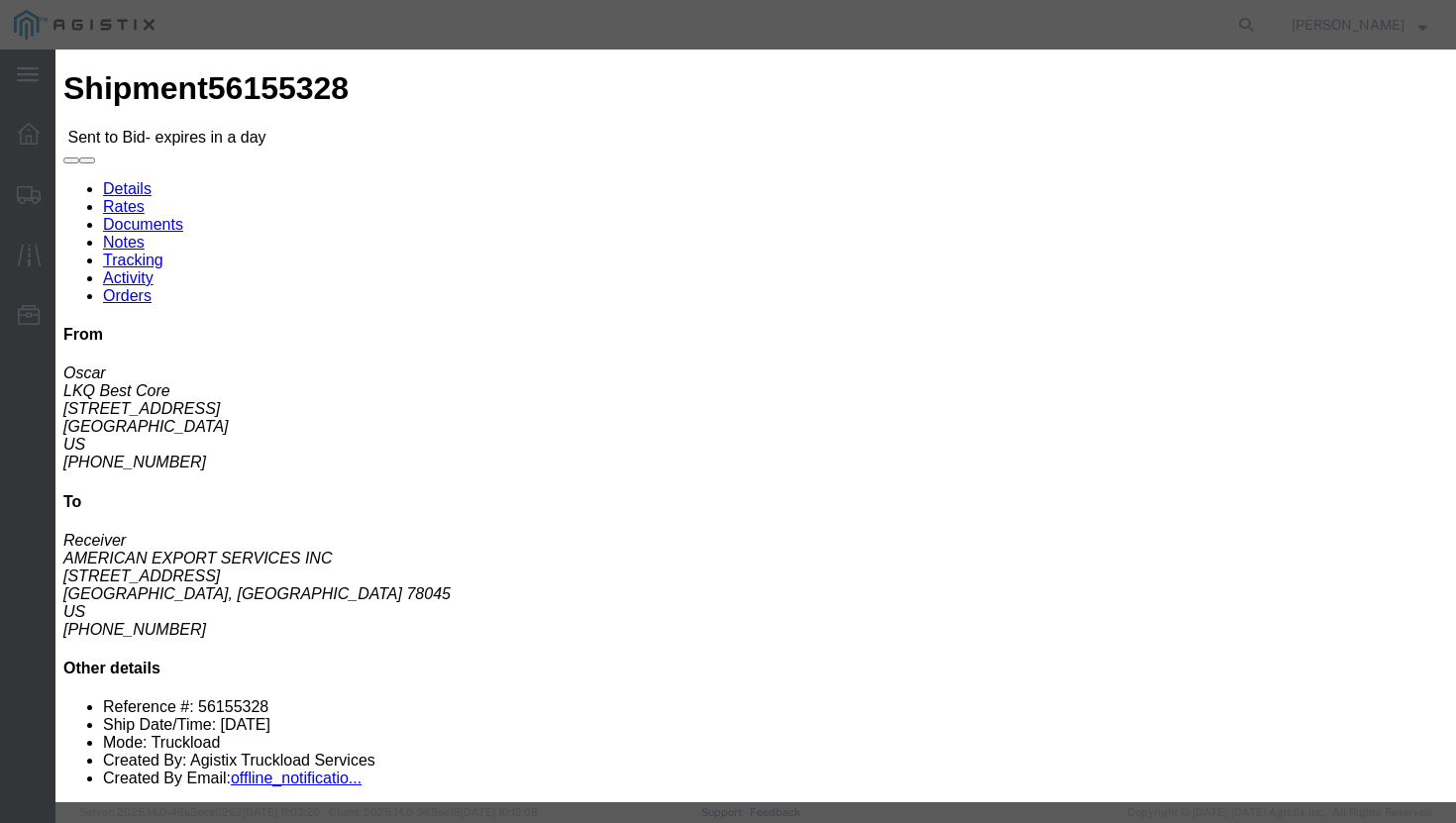 click 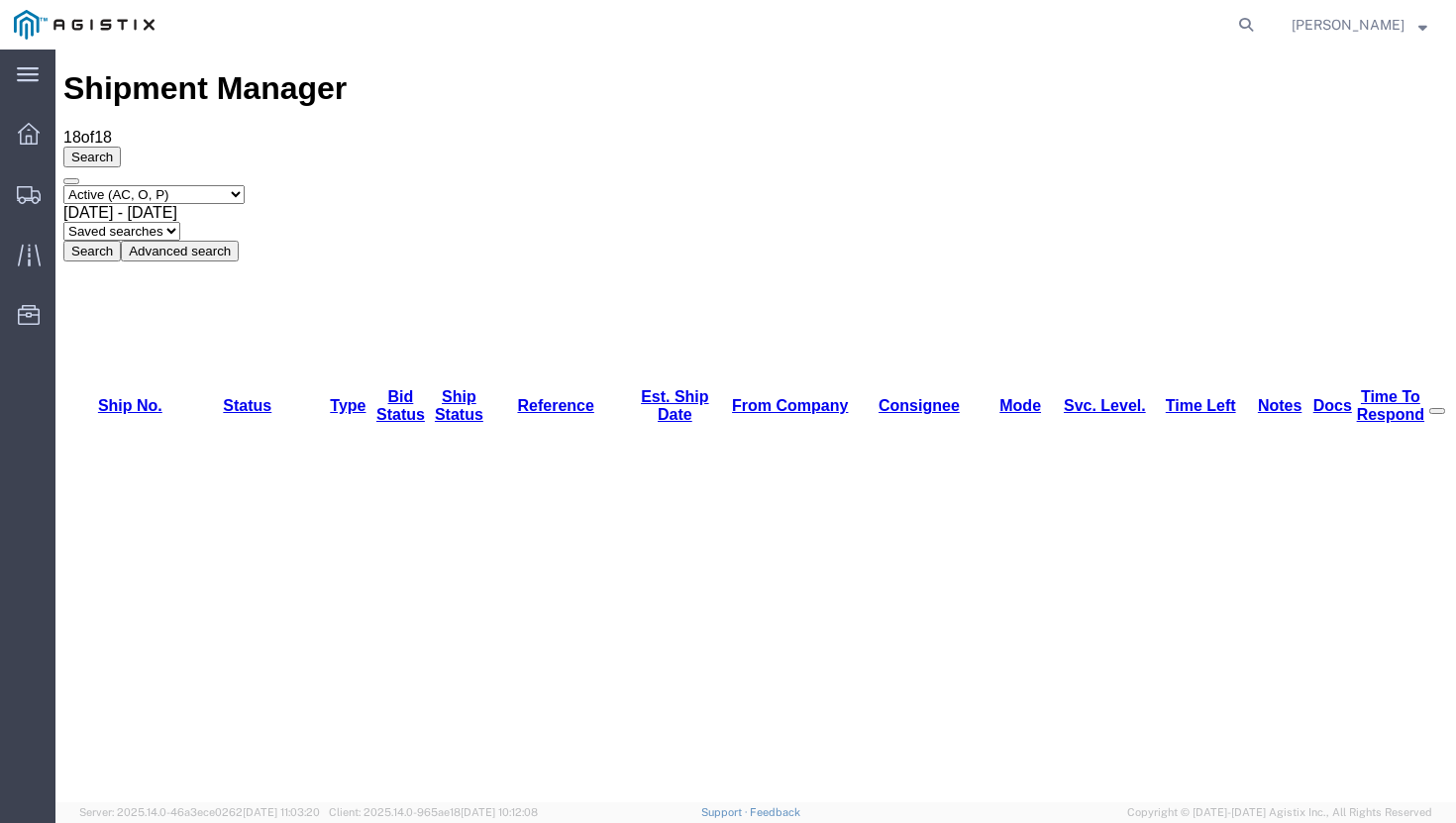 click on "56153451" at bounding box center [122, 1363] 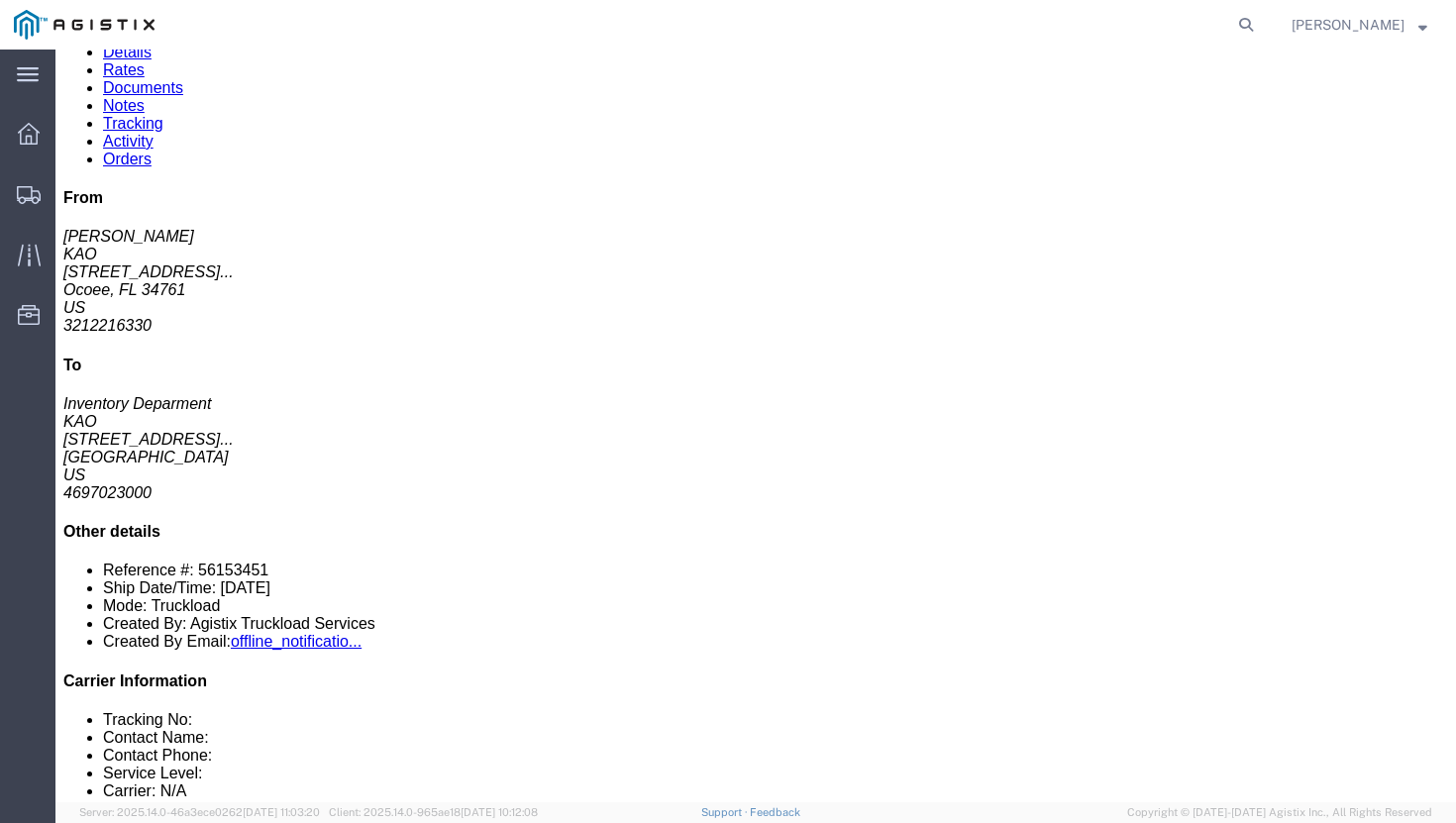 scroll, scrollTop: 0, scrollLeft: 0, axis: both 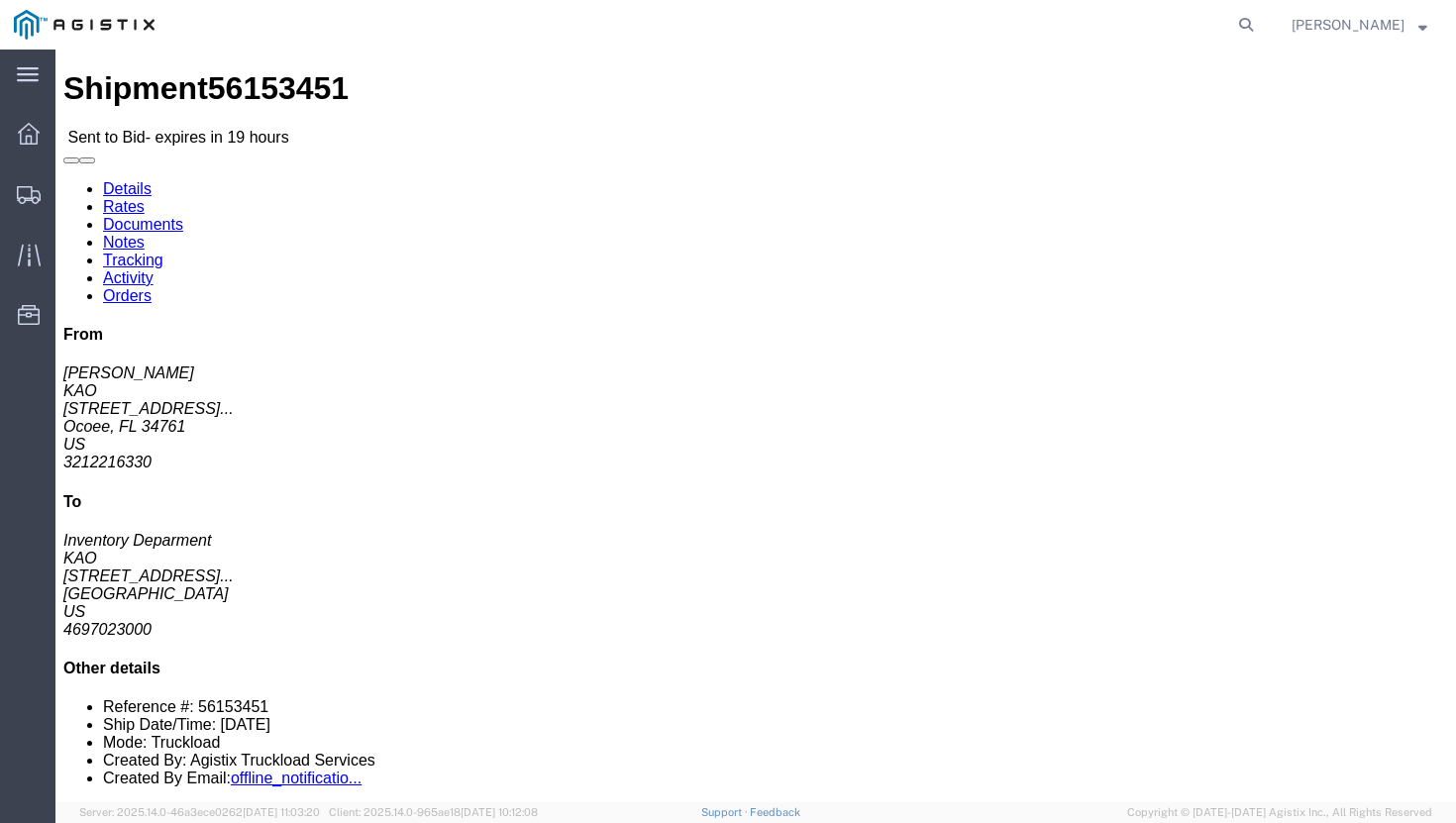 click on "Enter / Modify Bid" 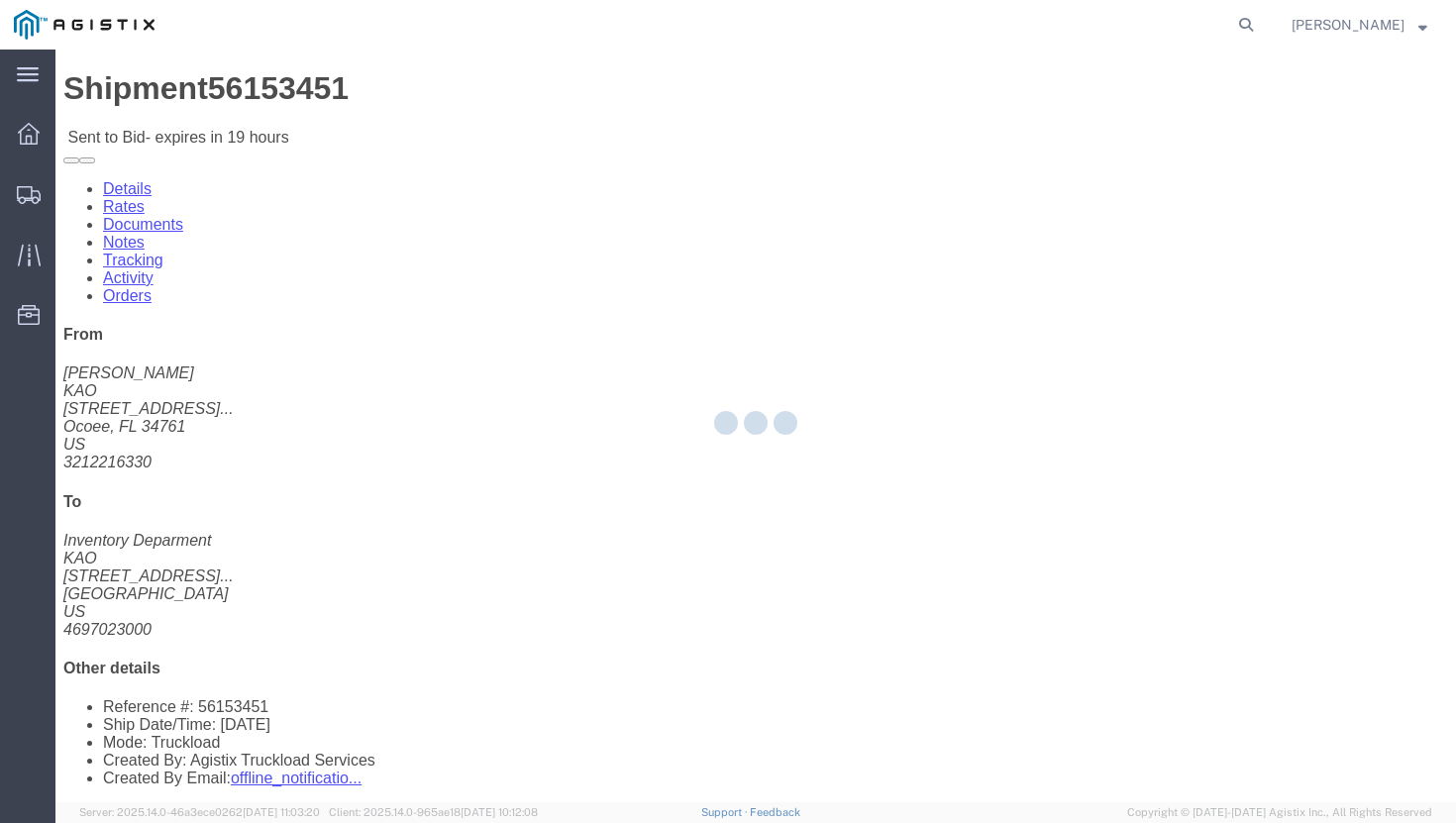 select on "20533" 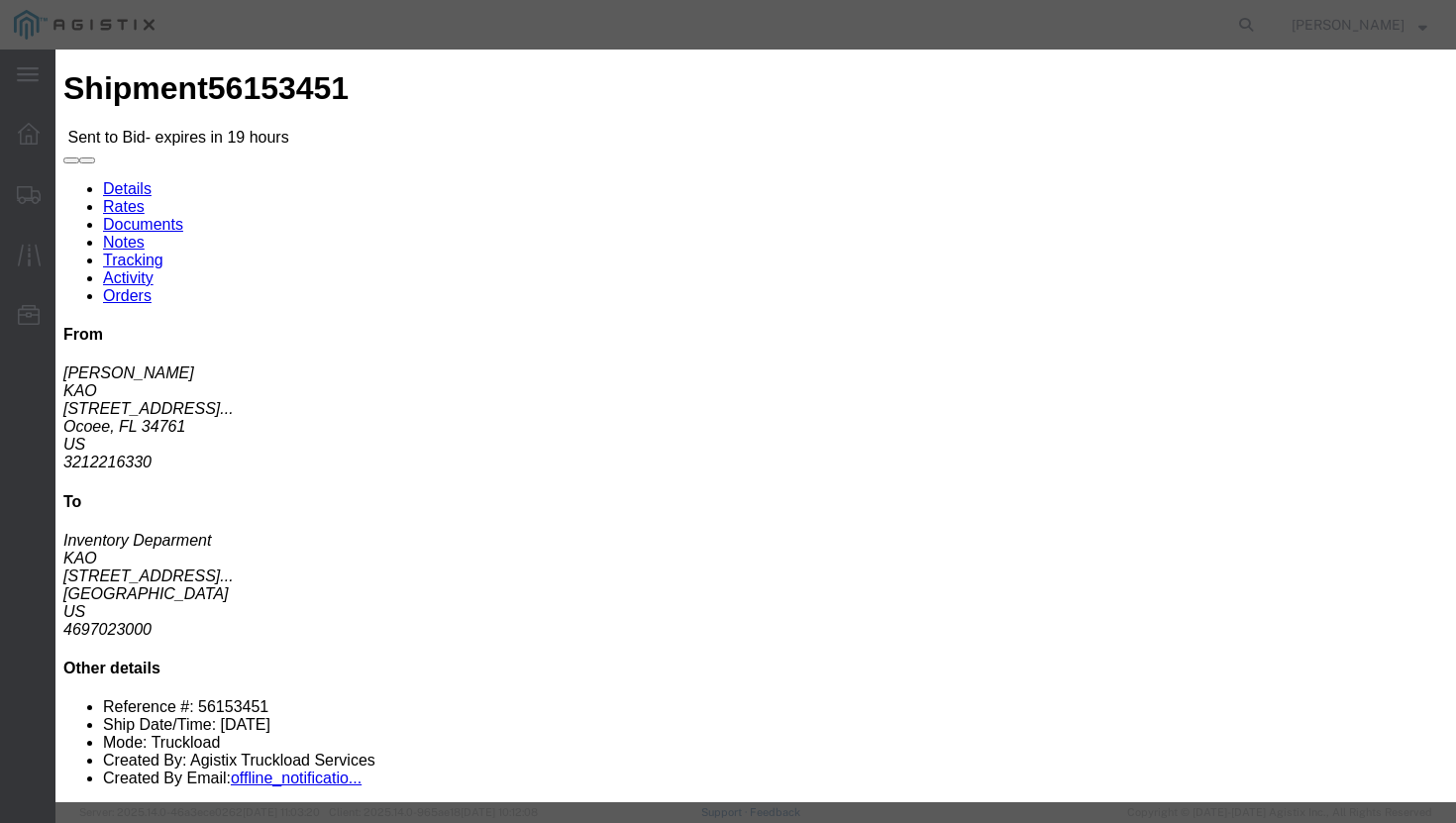 click 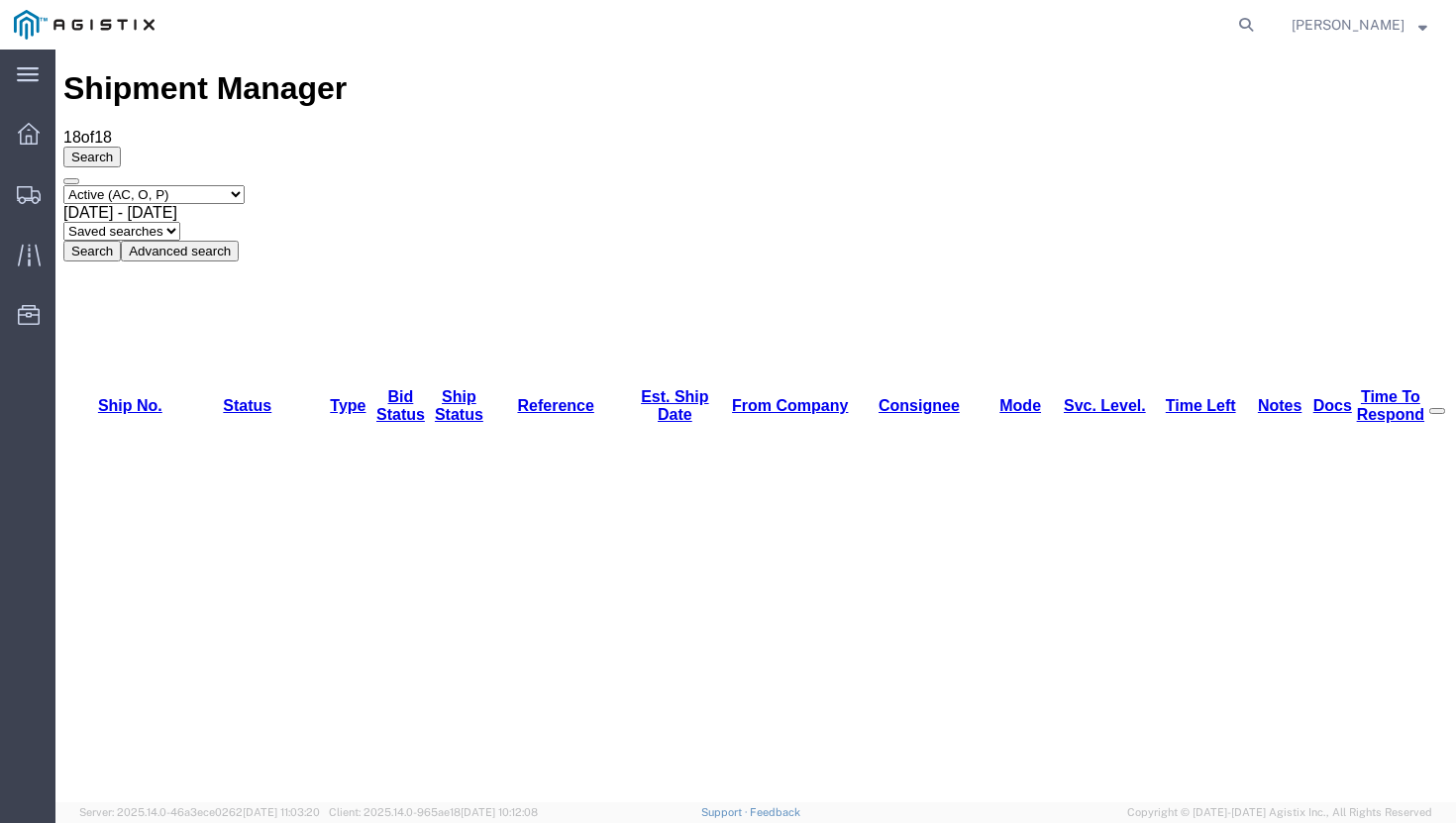 click on "56153257" at bounding box center [122, 1573] 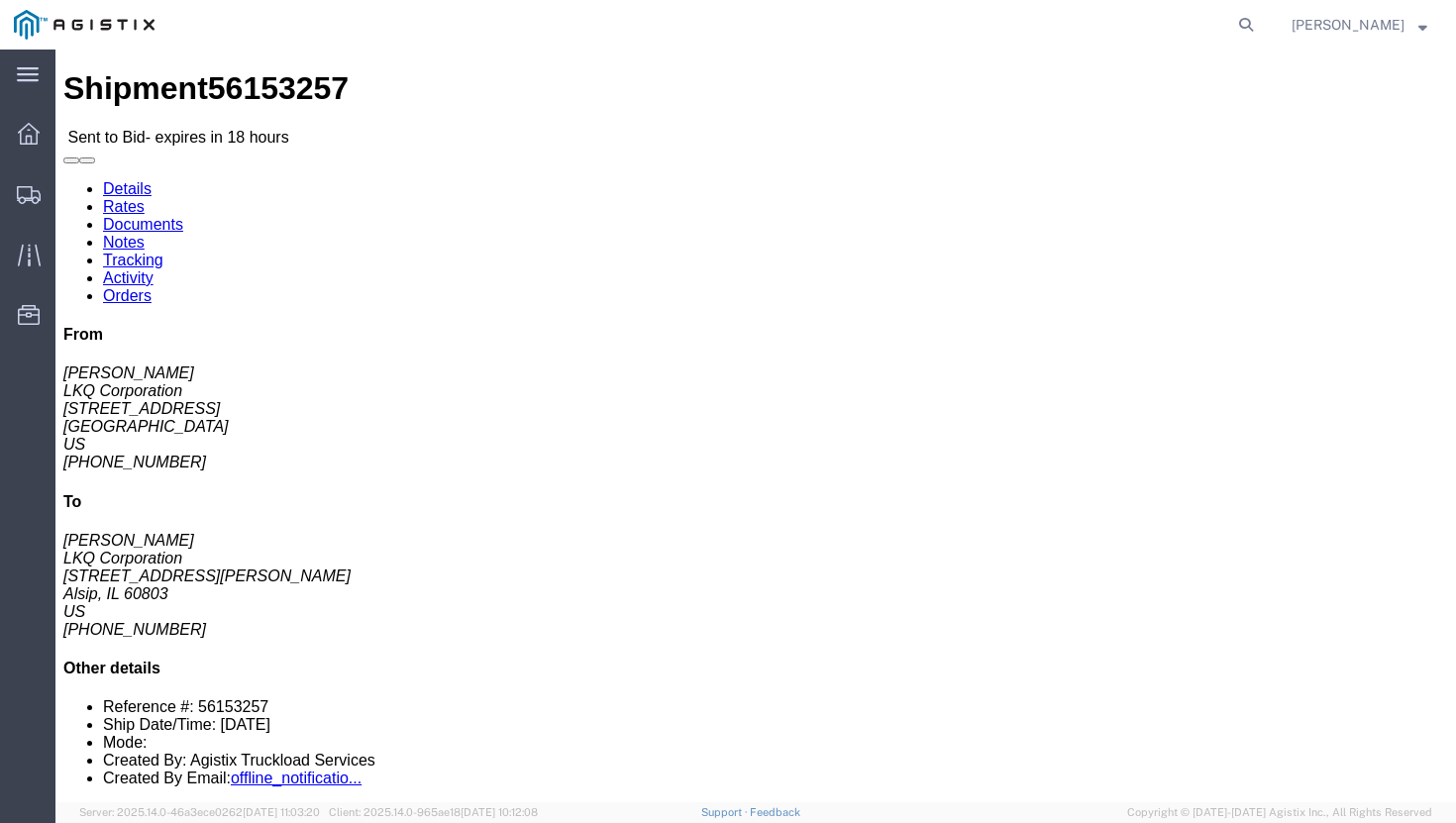 click on "Enter / Modify Bid" 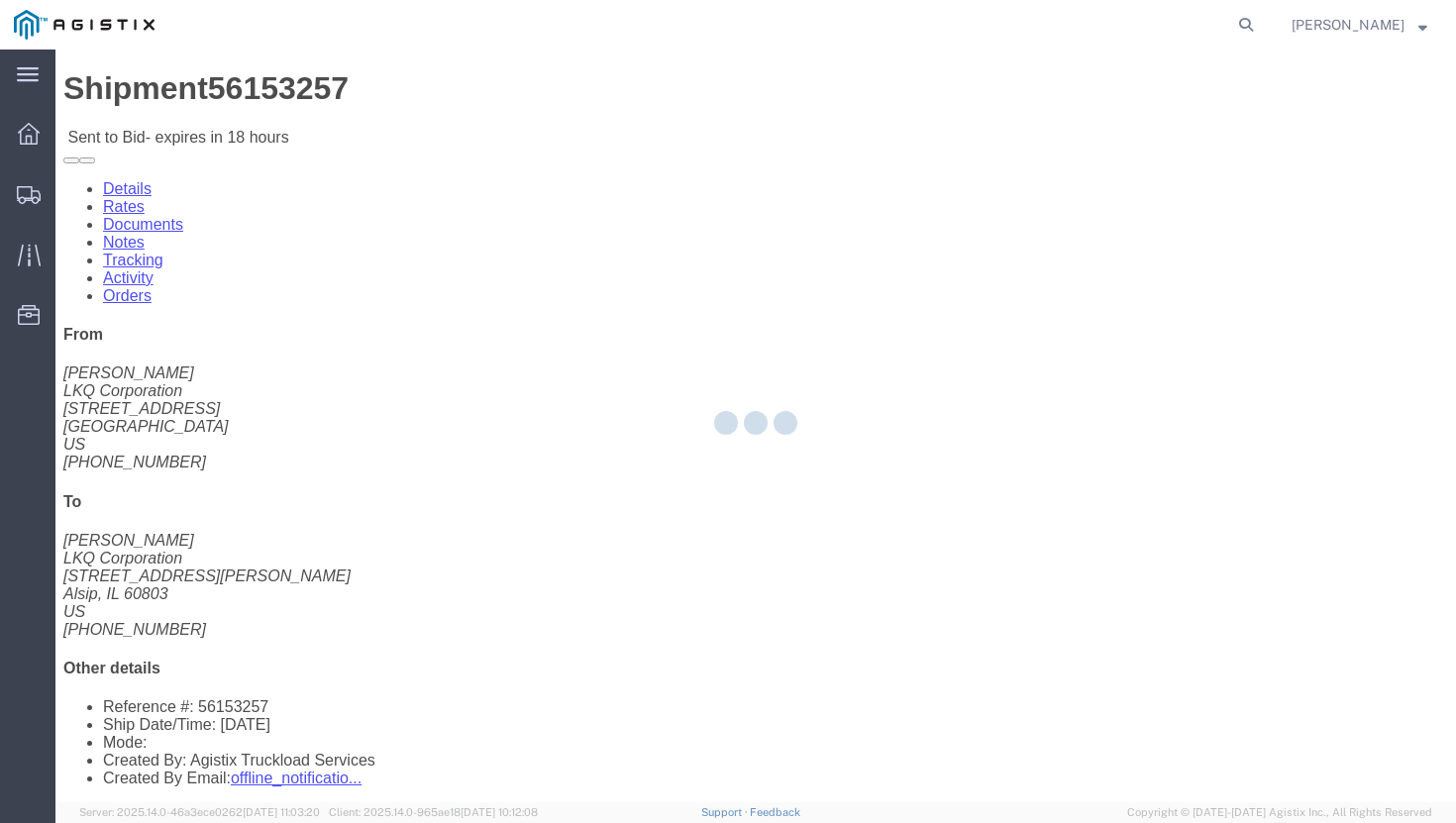 select on "20533" 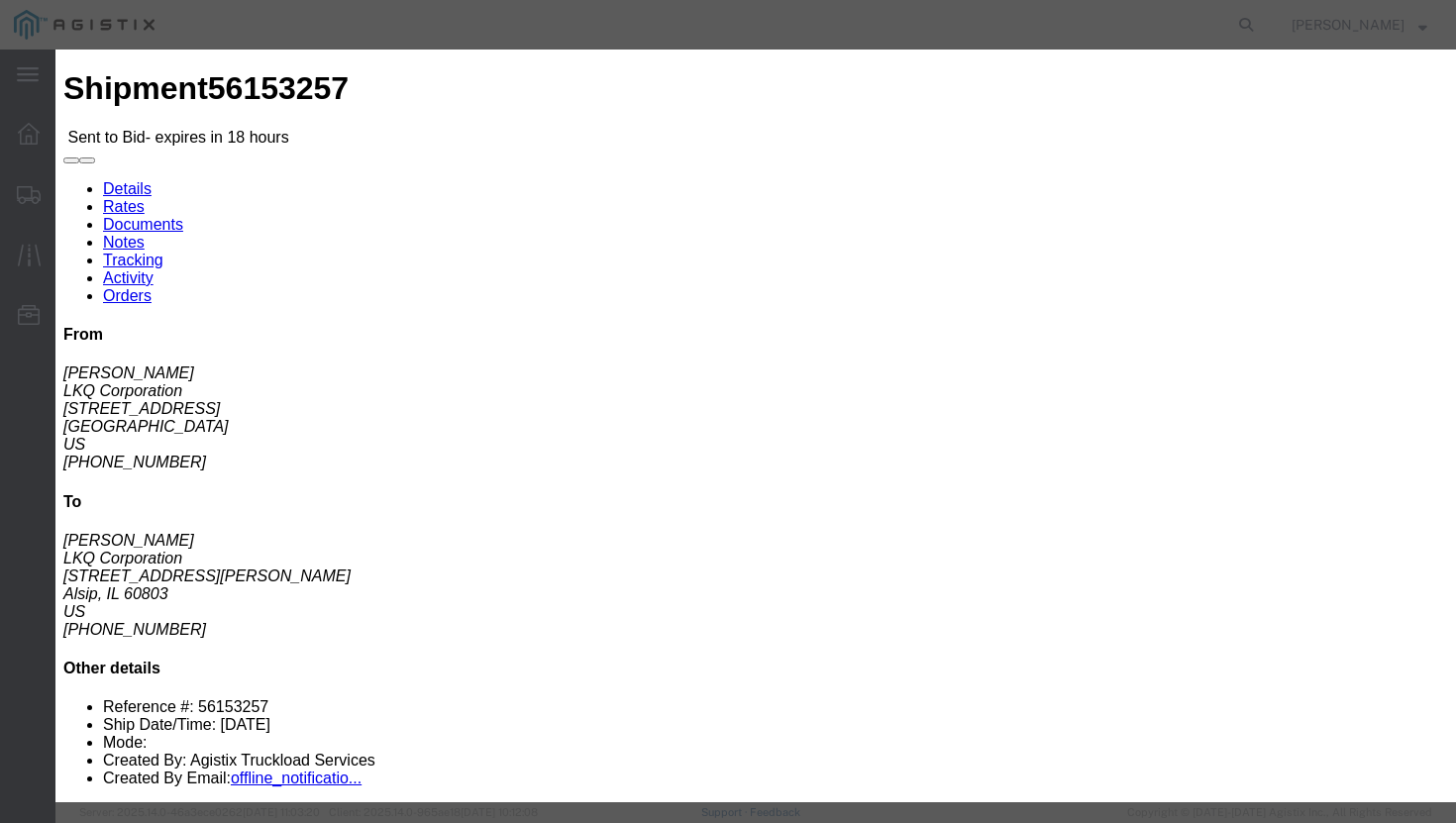 click on "Select Rail TL Standard 3 - 5 Day" 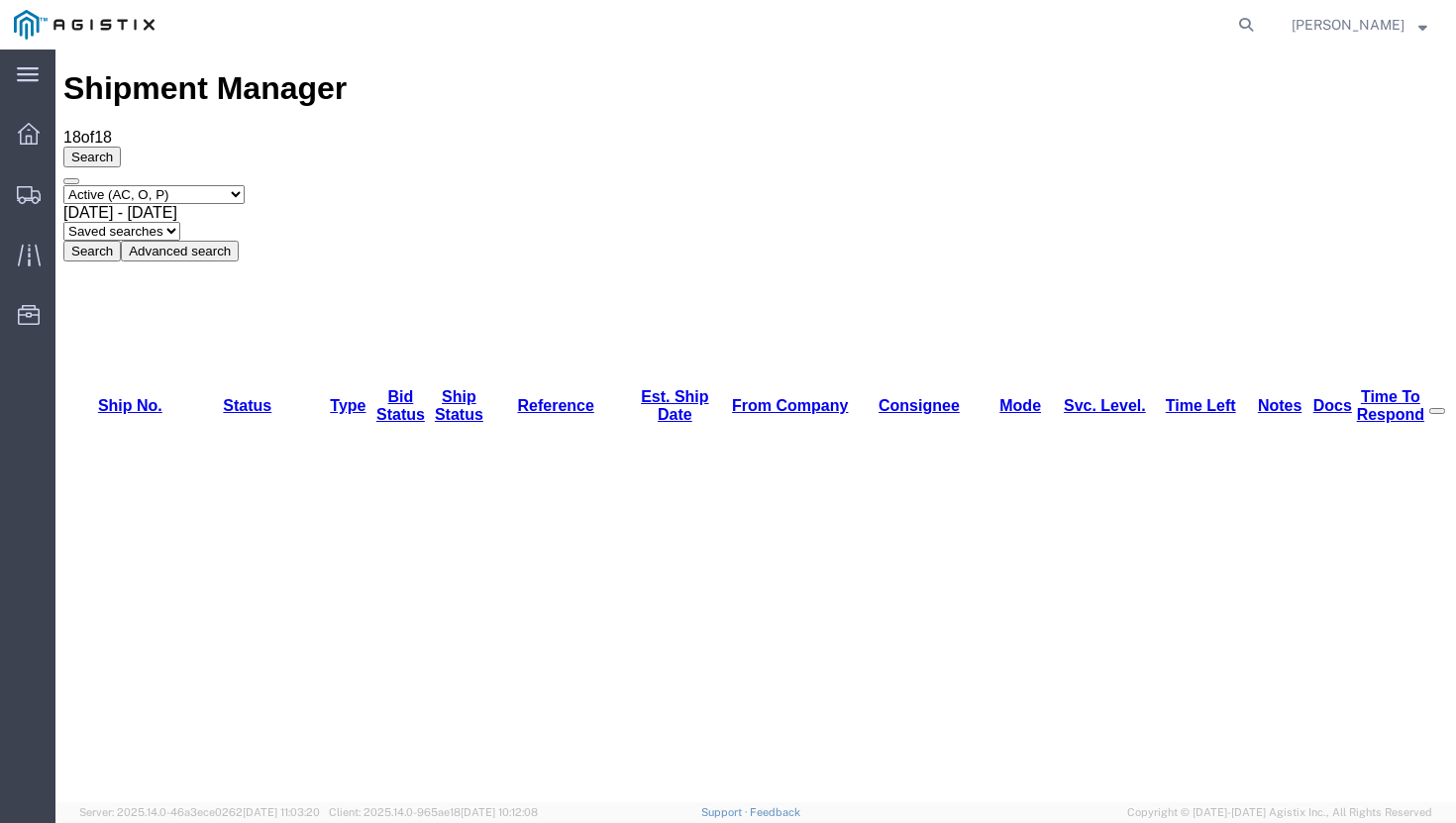 click on "56153246" at bounding box center (122, 1783) 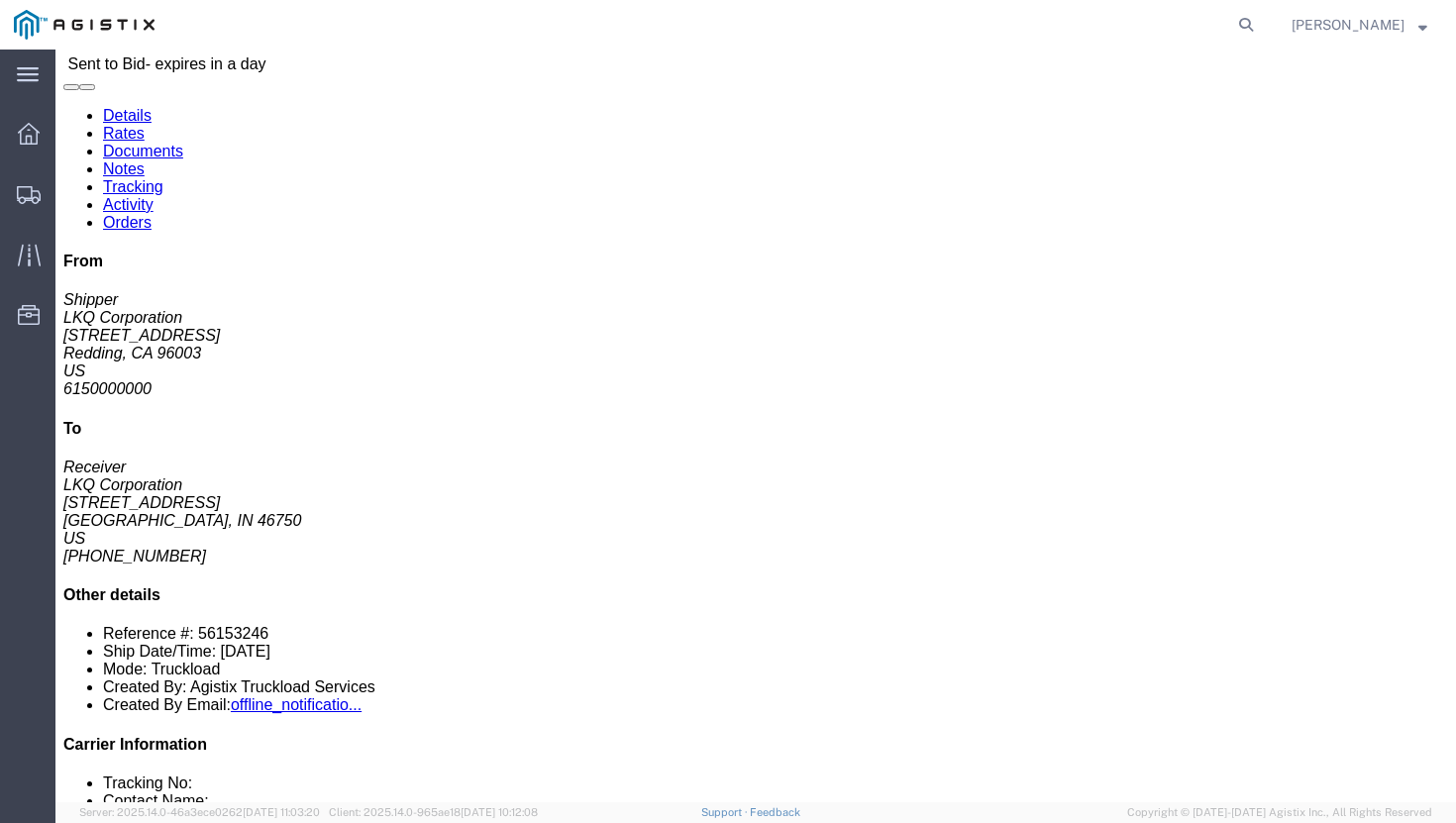 scroll, scrollTop: 0, scrollLeft: 0, axis: both 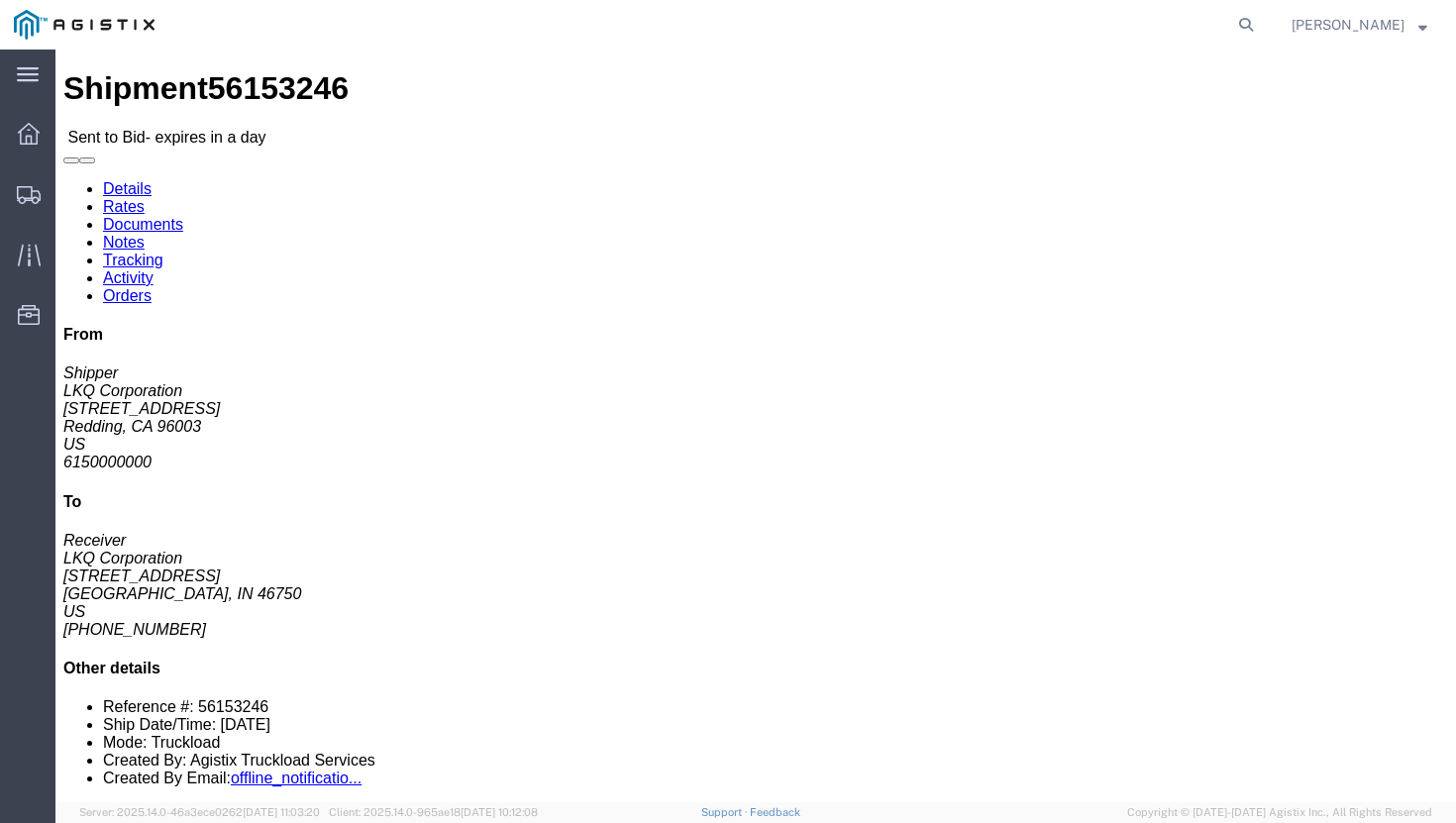 click on "Enter / Modify Bid" 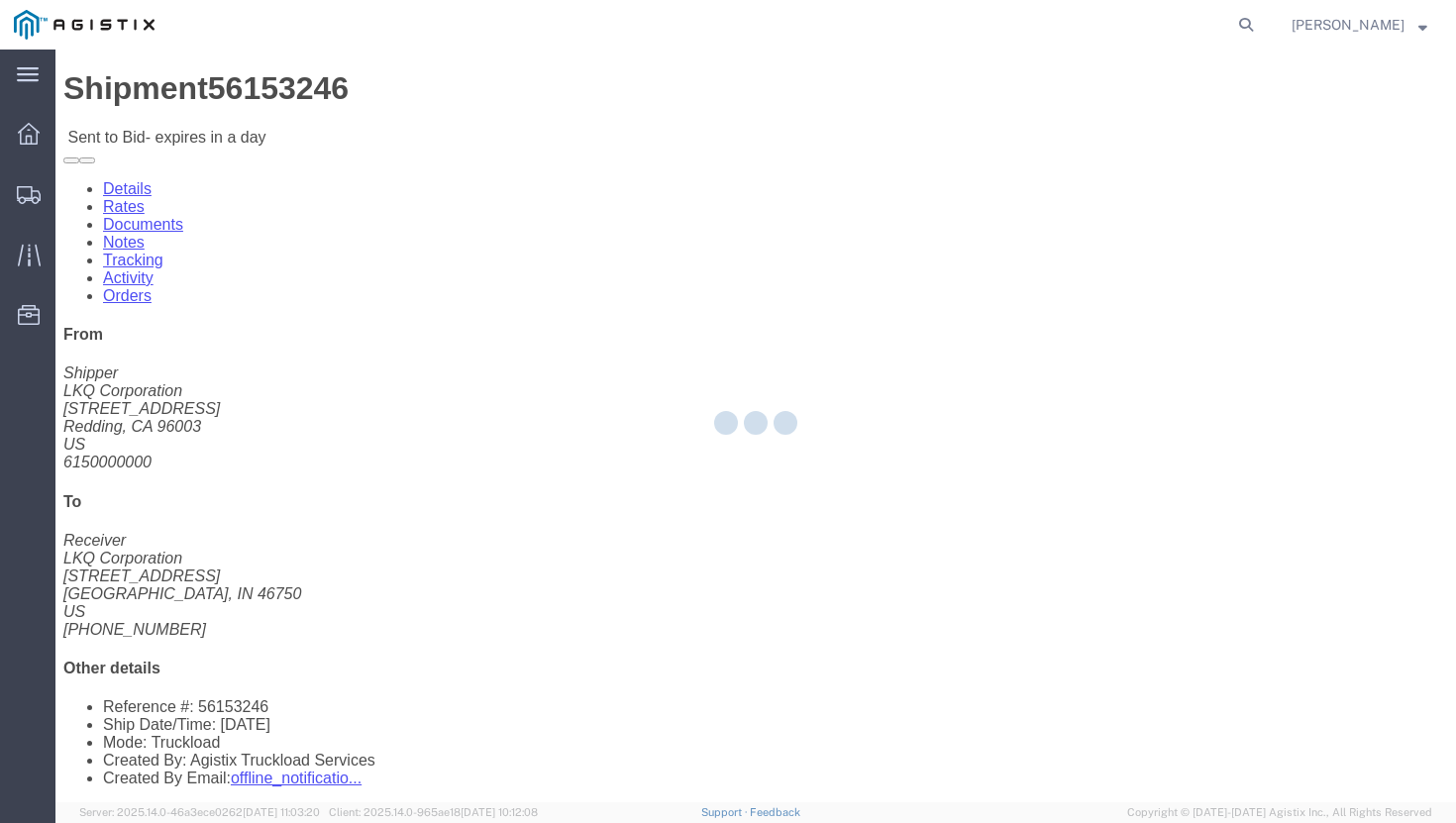 select on "20533" 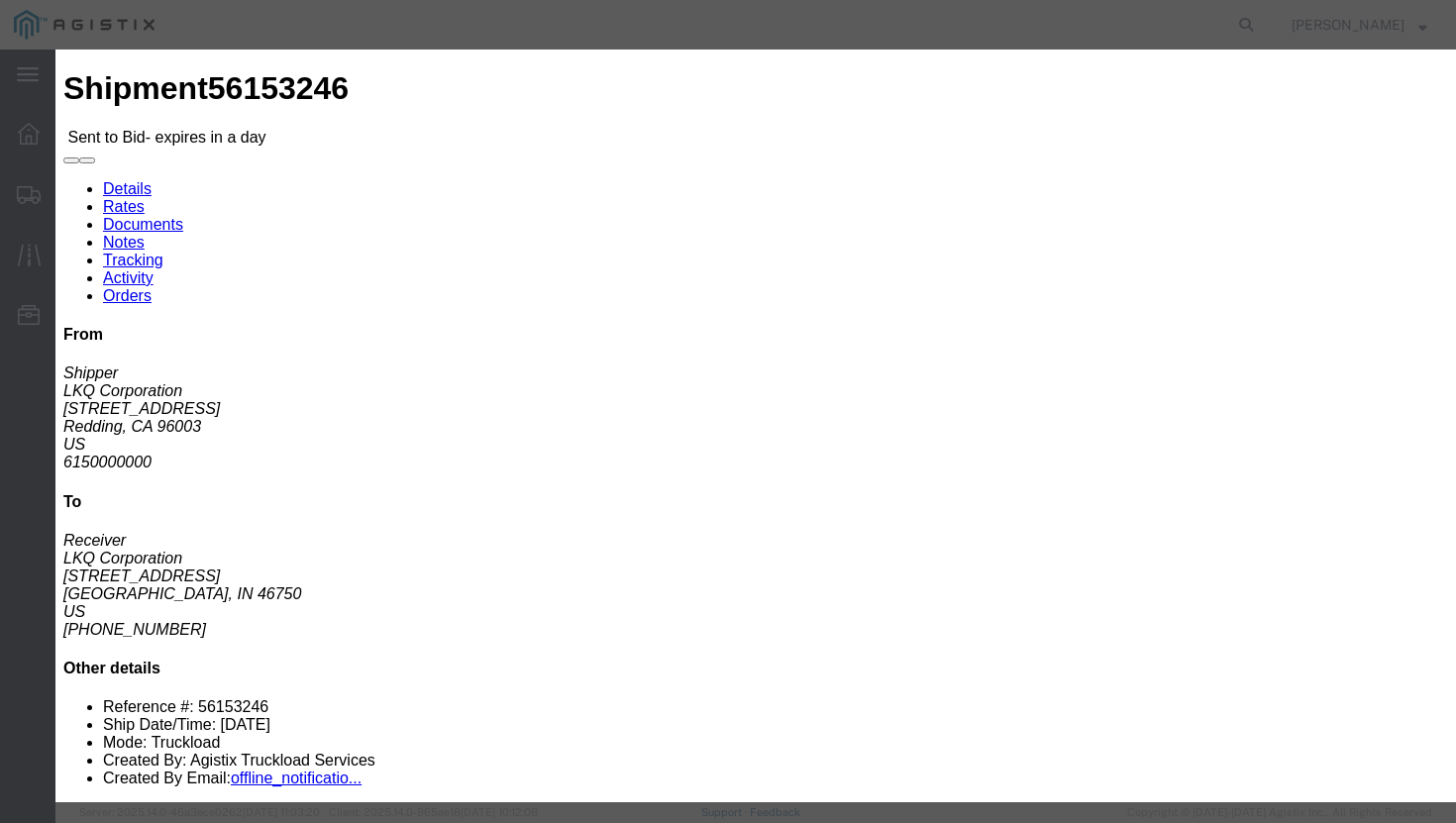 click 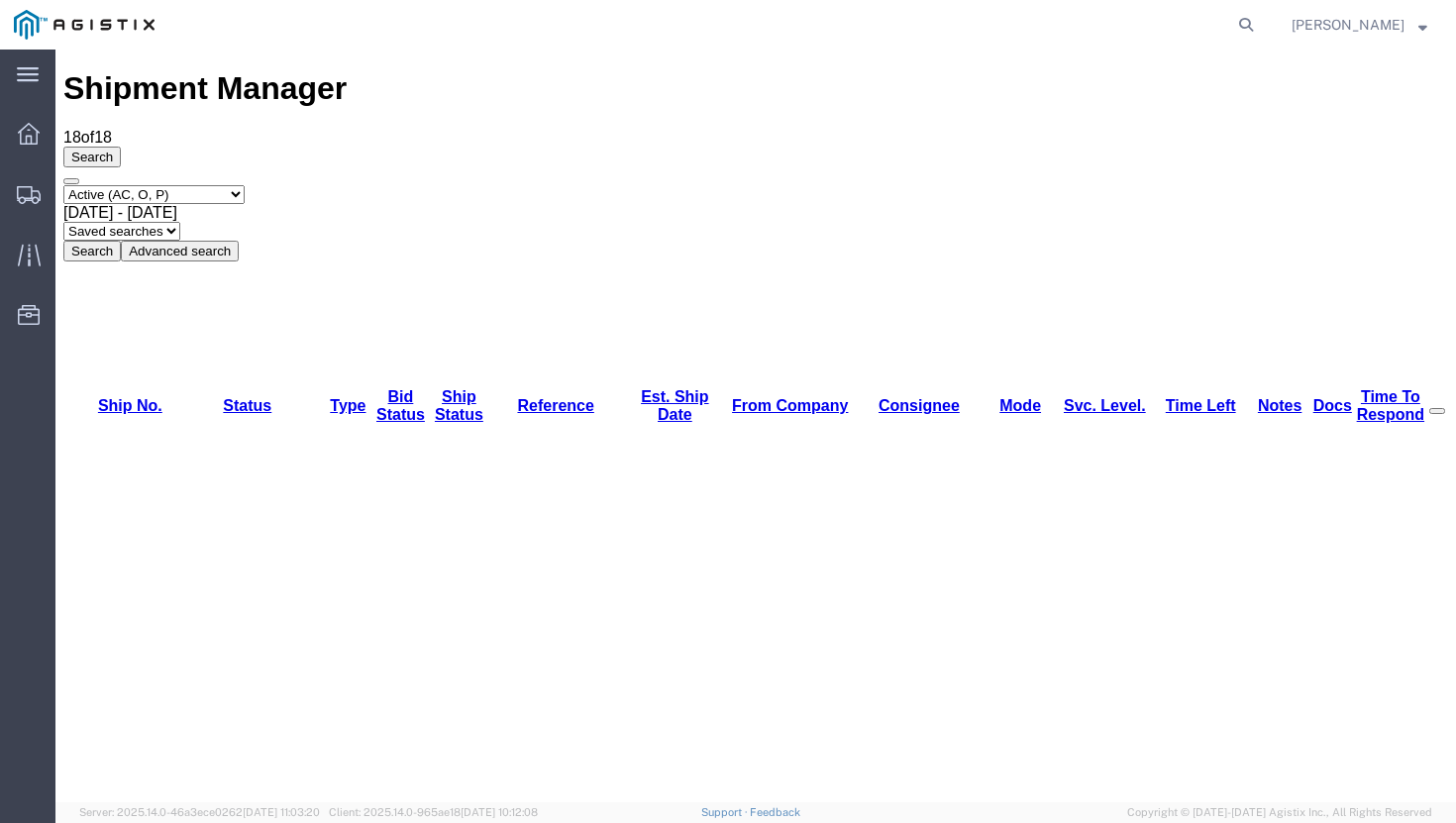 click on "56153145" at bounding box center (122, 1993) 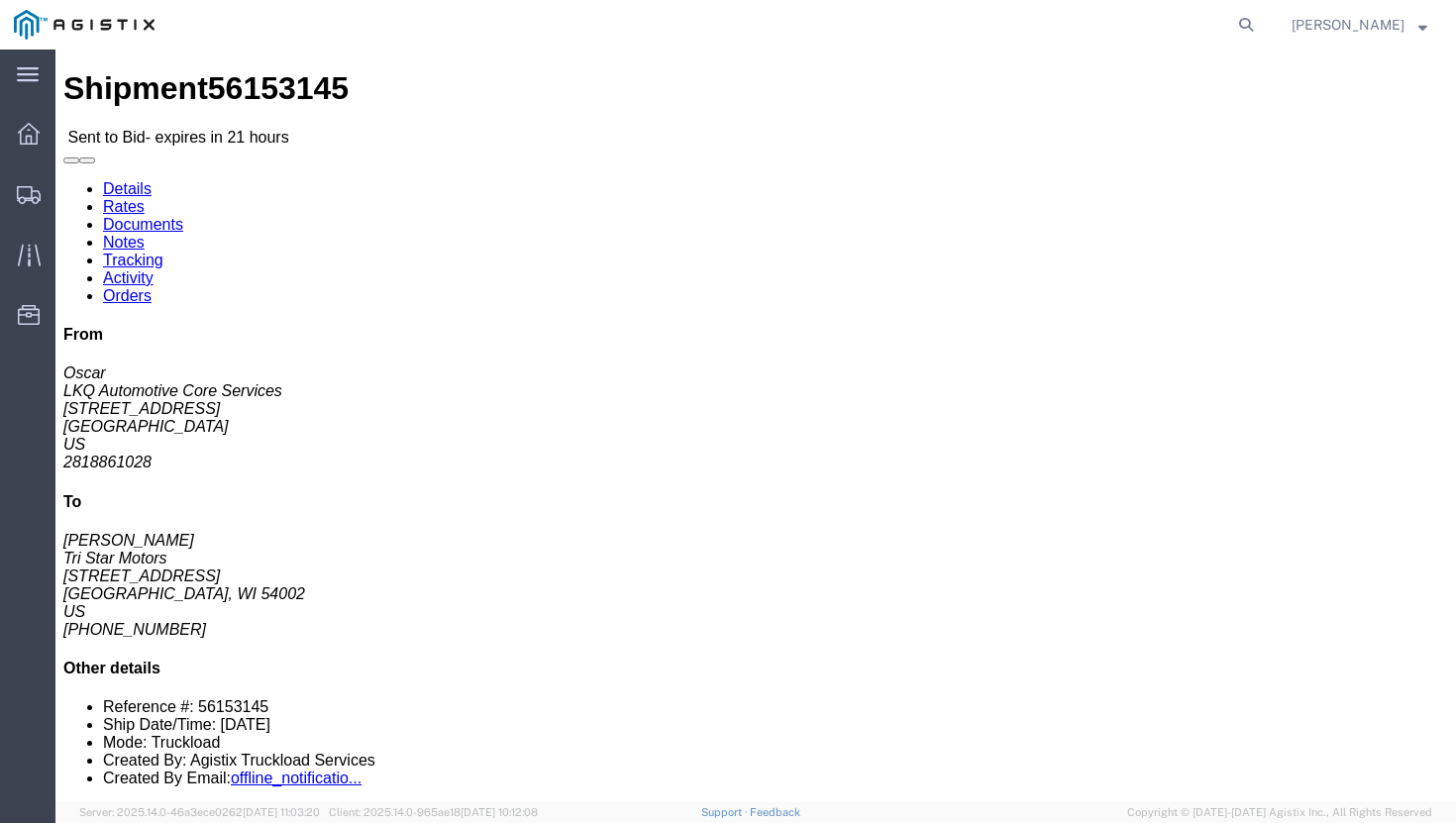 scroll, scrollTop: 2, scrollLeft: 0, axis: vertical 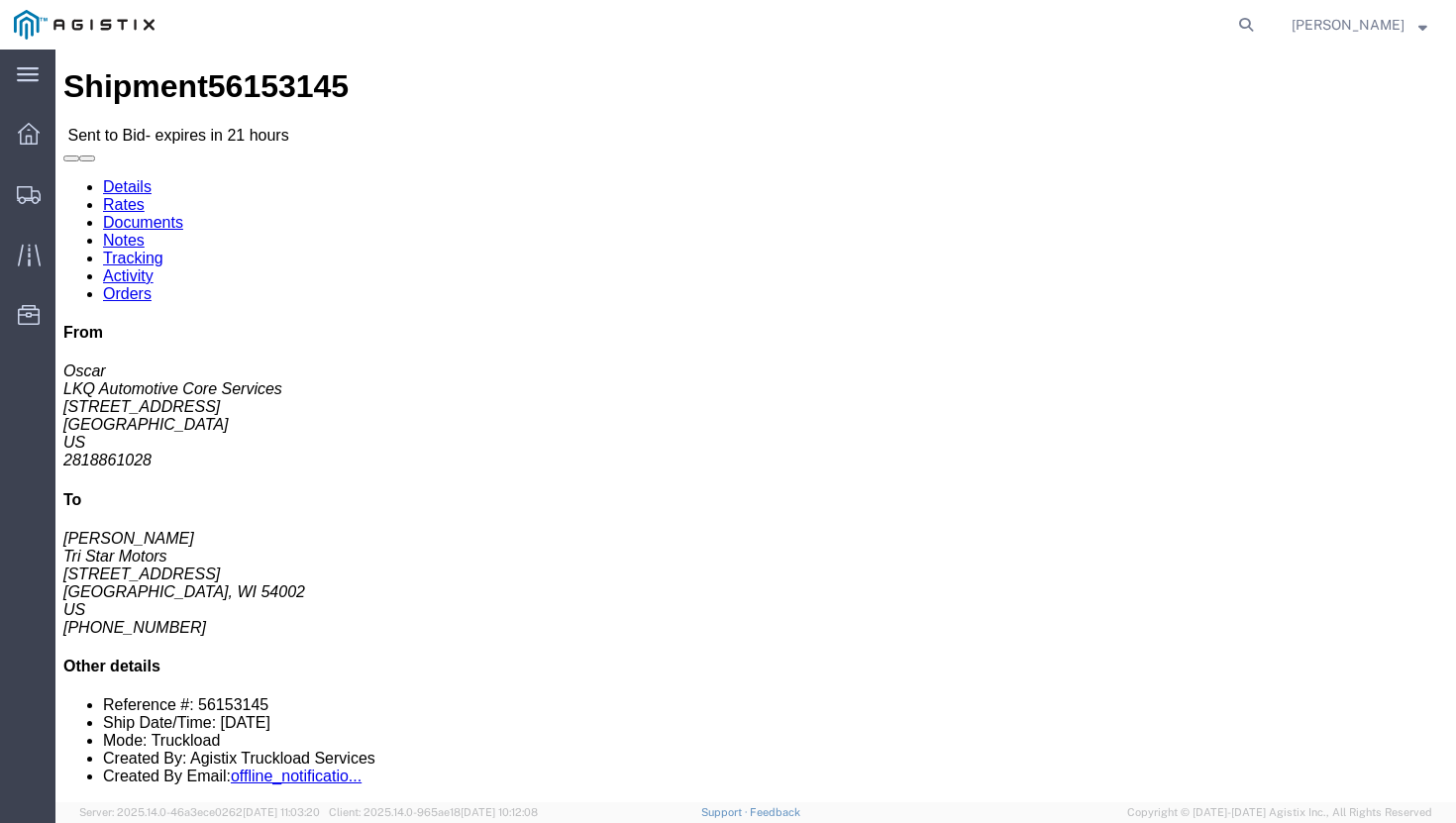 click on "Ignore Bid" 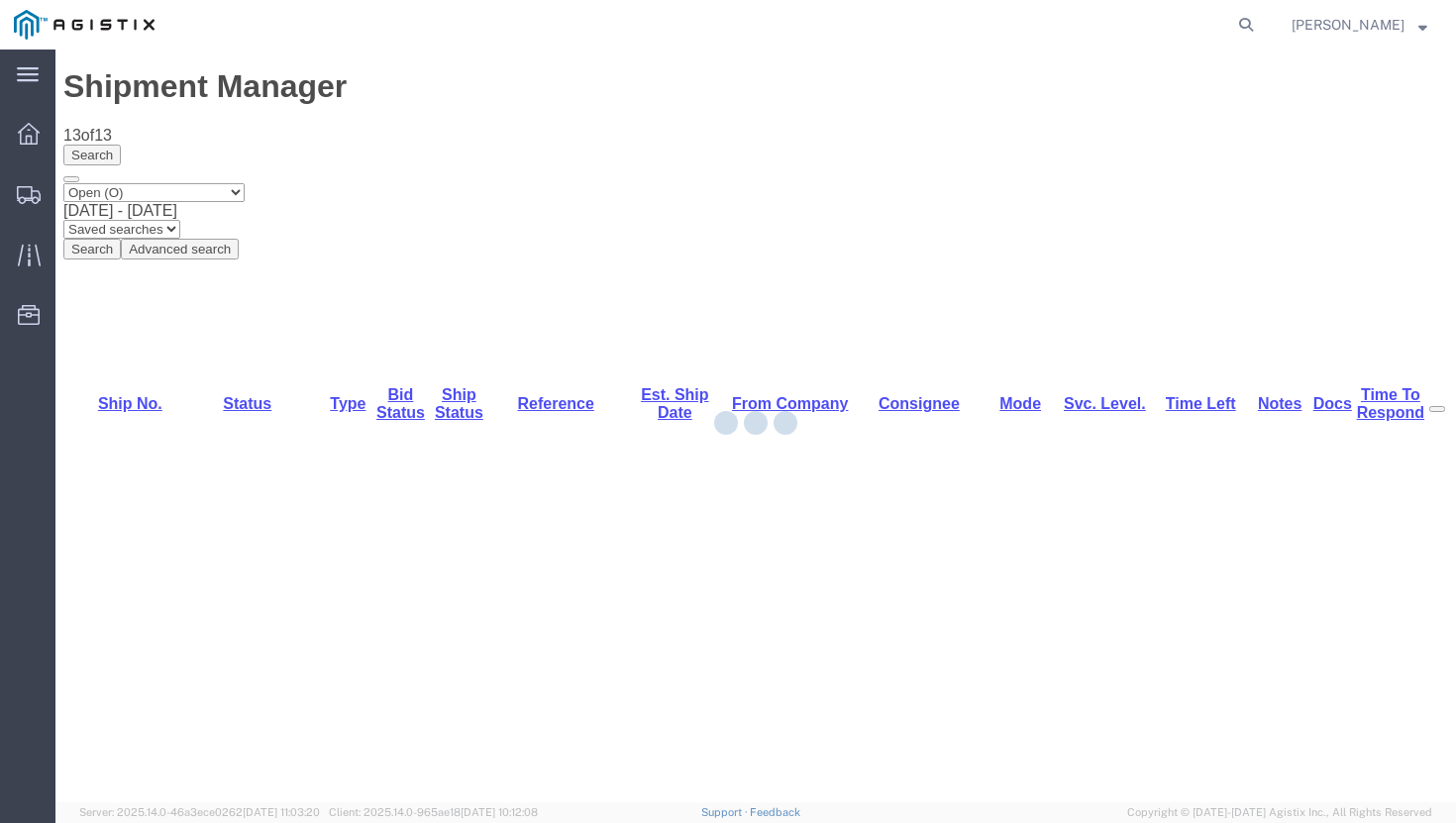 scroll, scrollTop: 0, scrollLeft: 0, axis: both 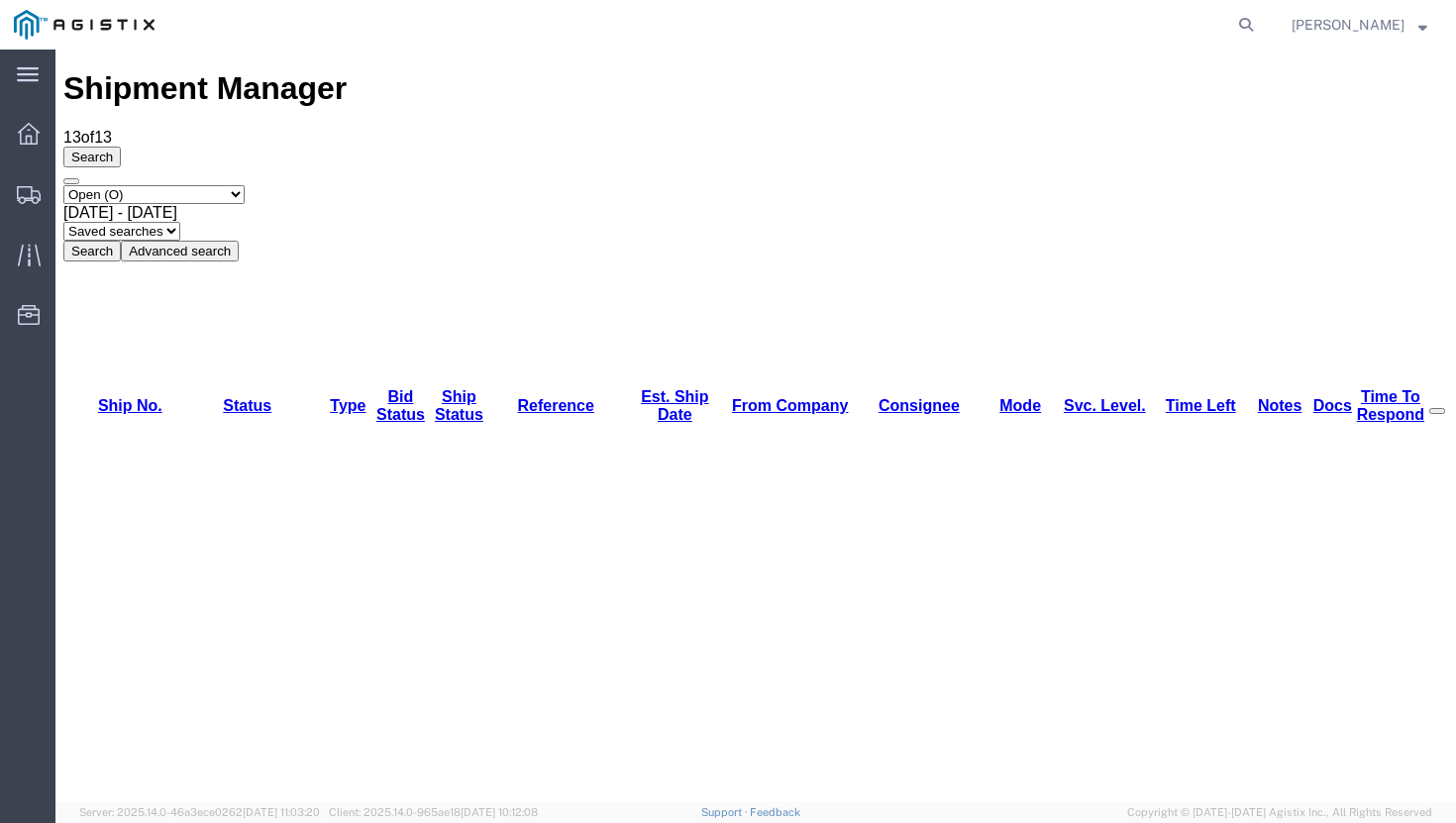 drag, startPoint x: 1421, startPoint y: 810, endPoint x: 905, endPoint y: 511, distance: 596.36985 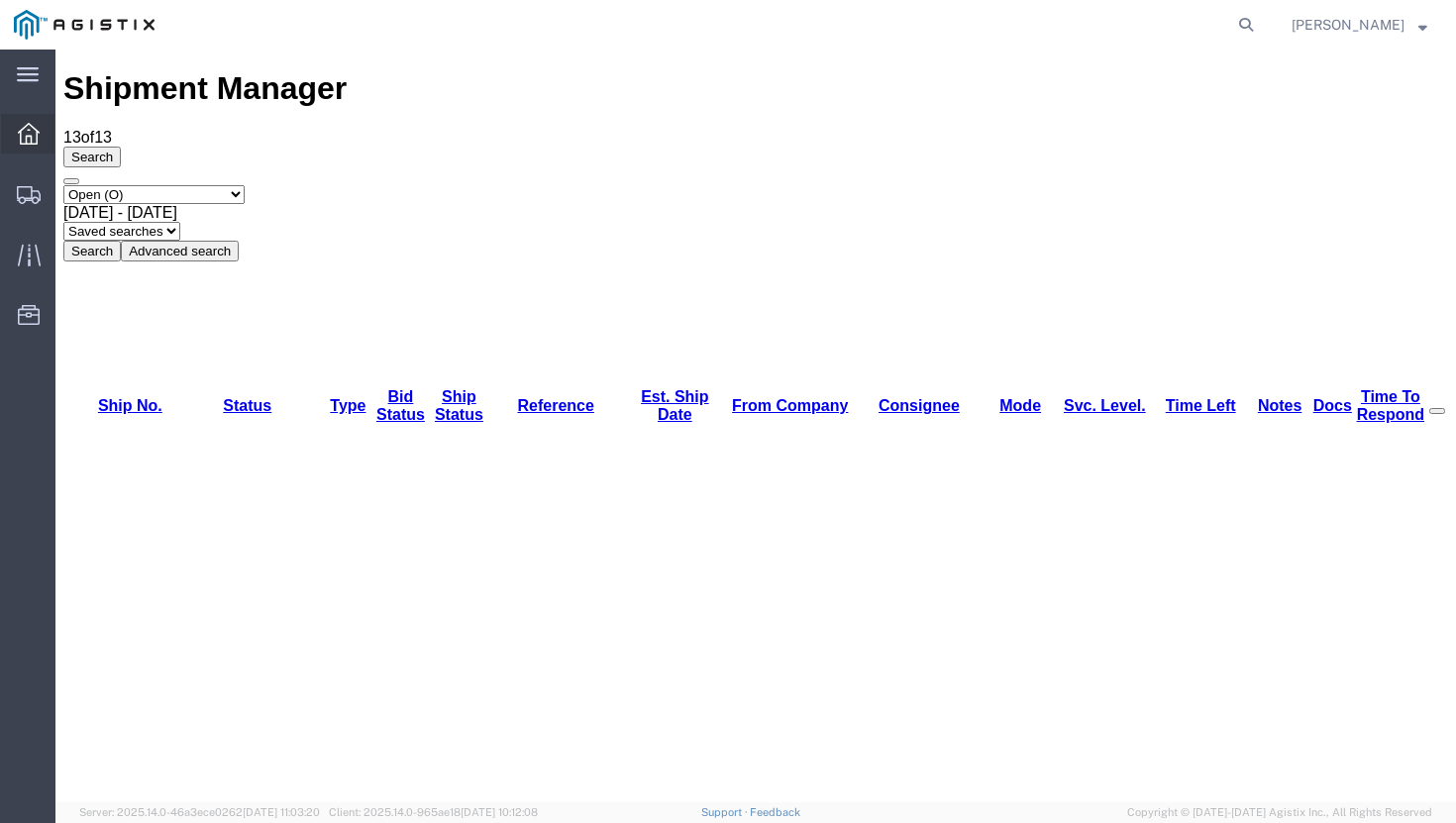 click 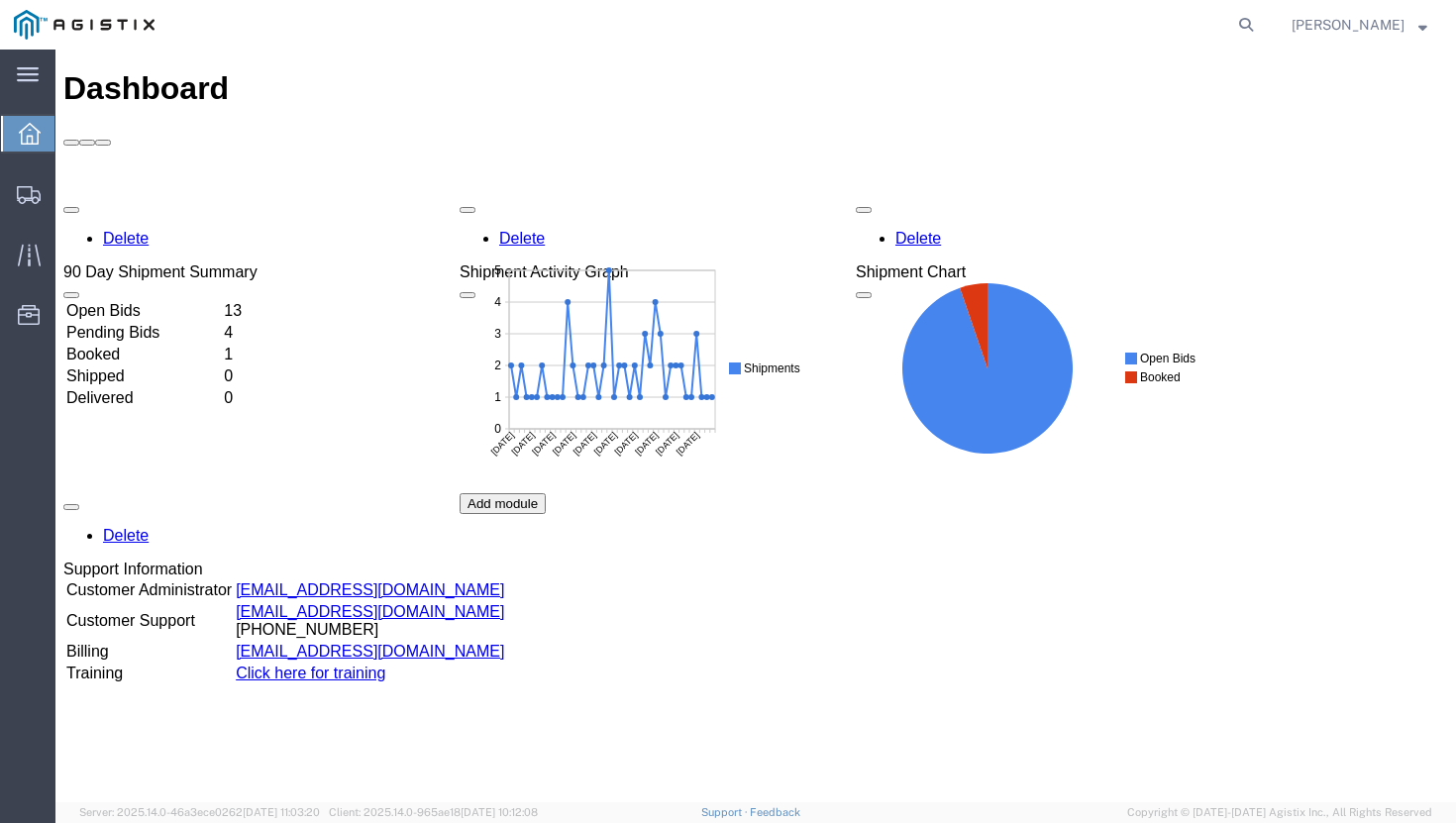 scroll, scrollTop: 0, scrollLeft: 0, axis: both 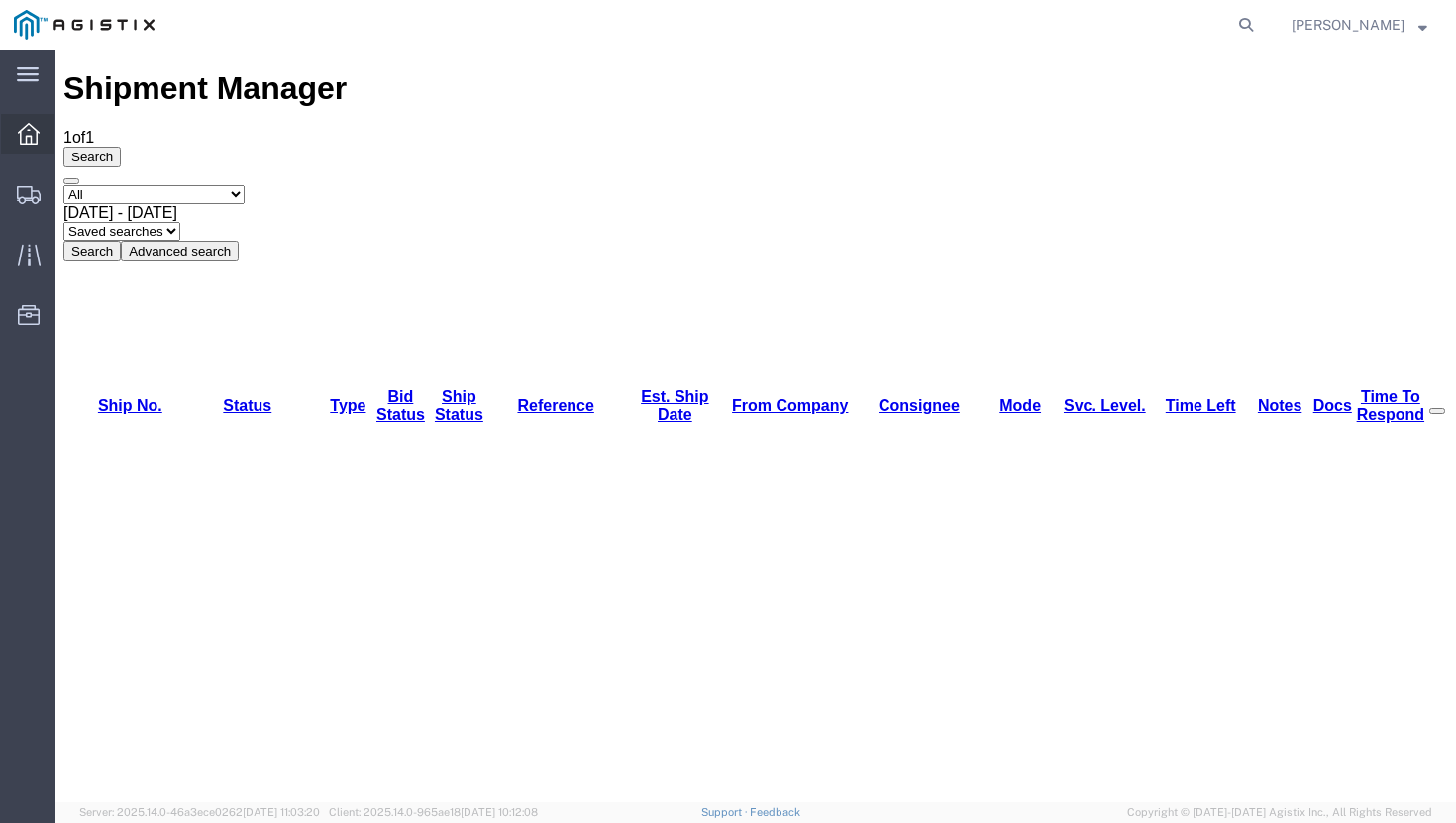 click 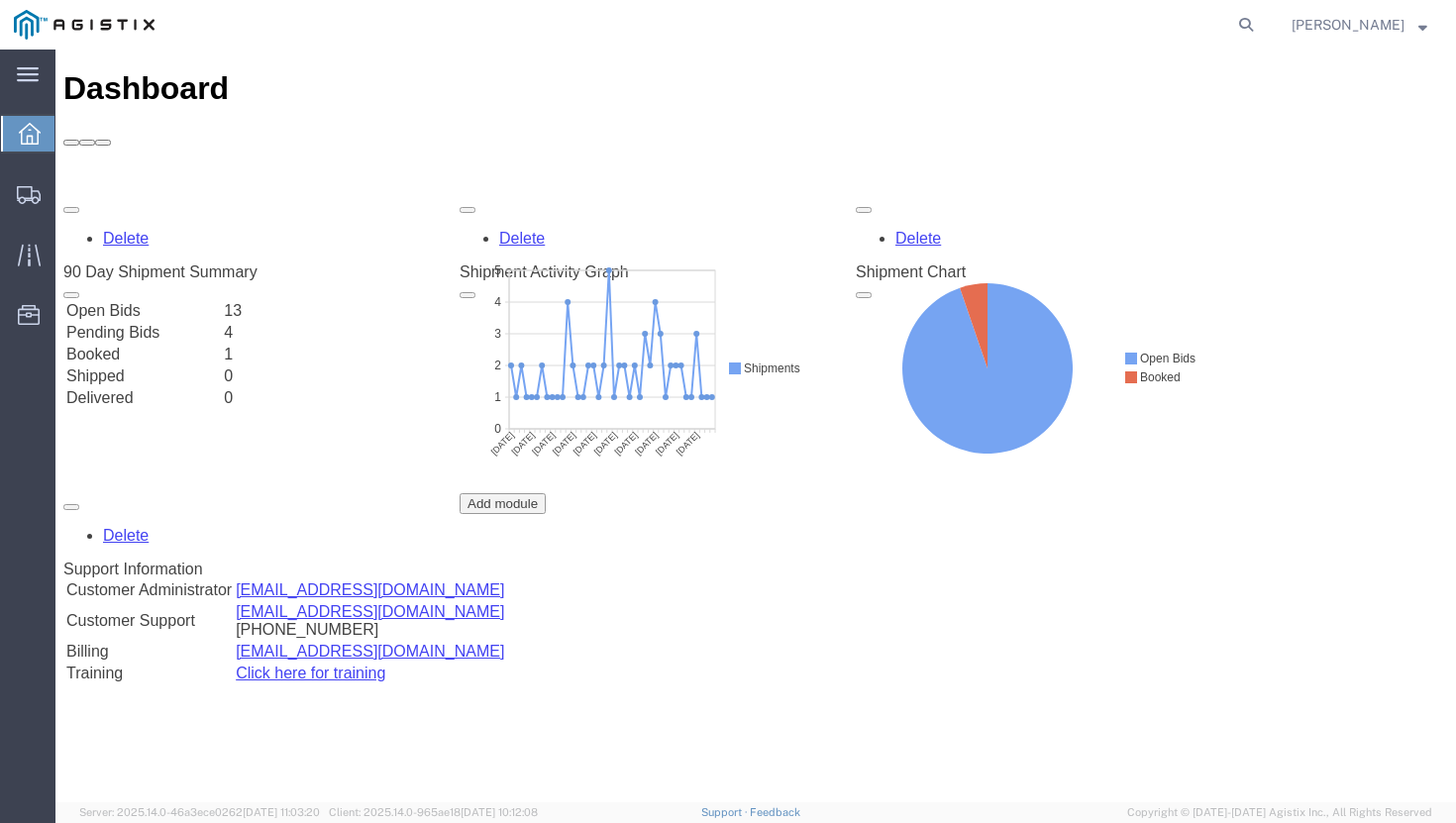 scroll, scrollTop: 0, scrollLeft: 0, axis: both 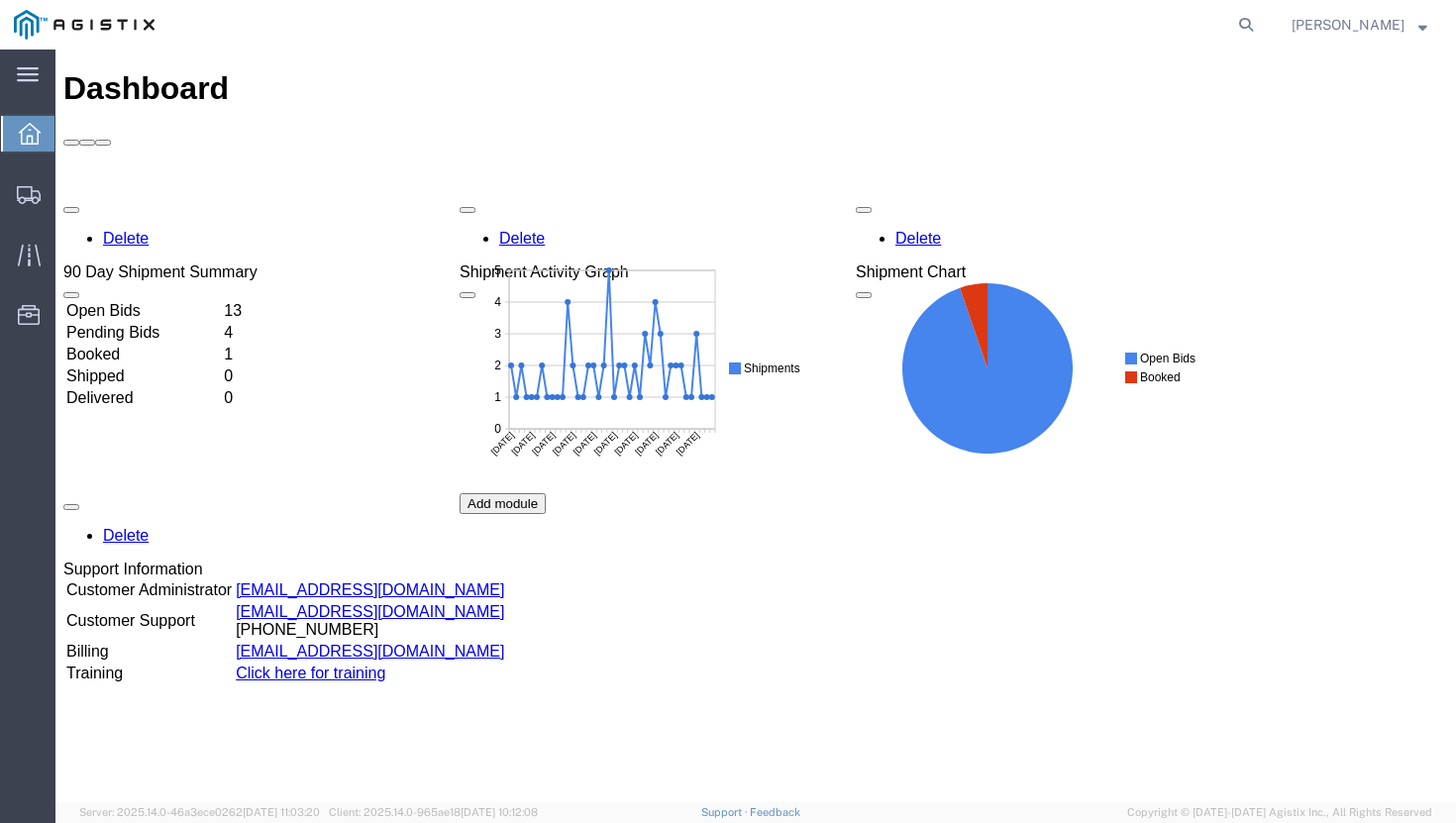 click on "Open Bids" at bounding box center [143, 311] 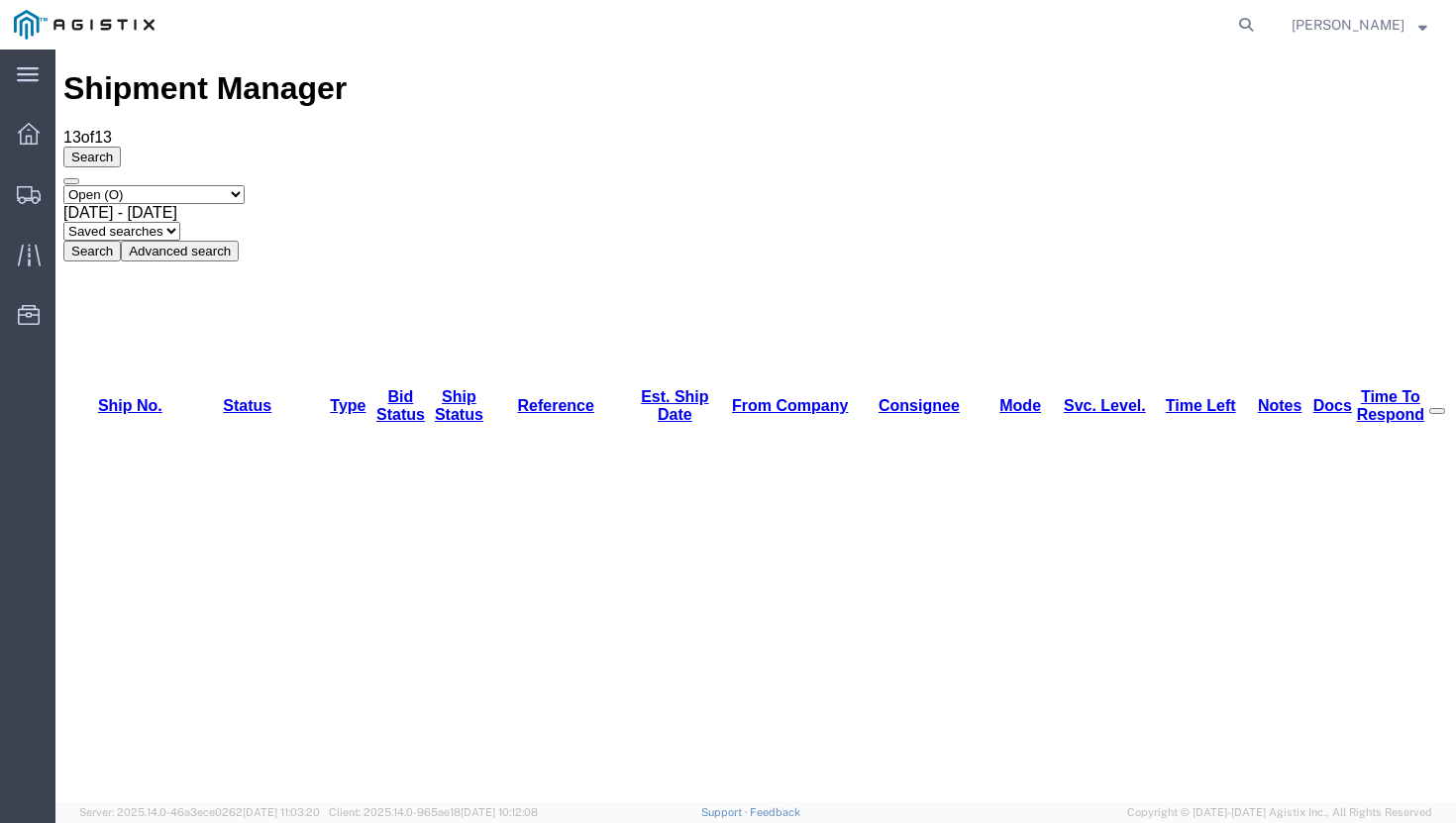 click on "56153121" at bounding box center [122, 1153] 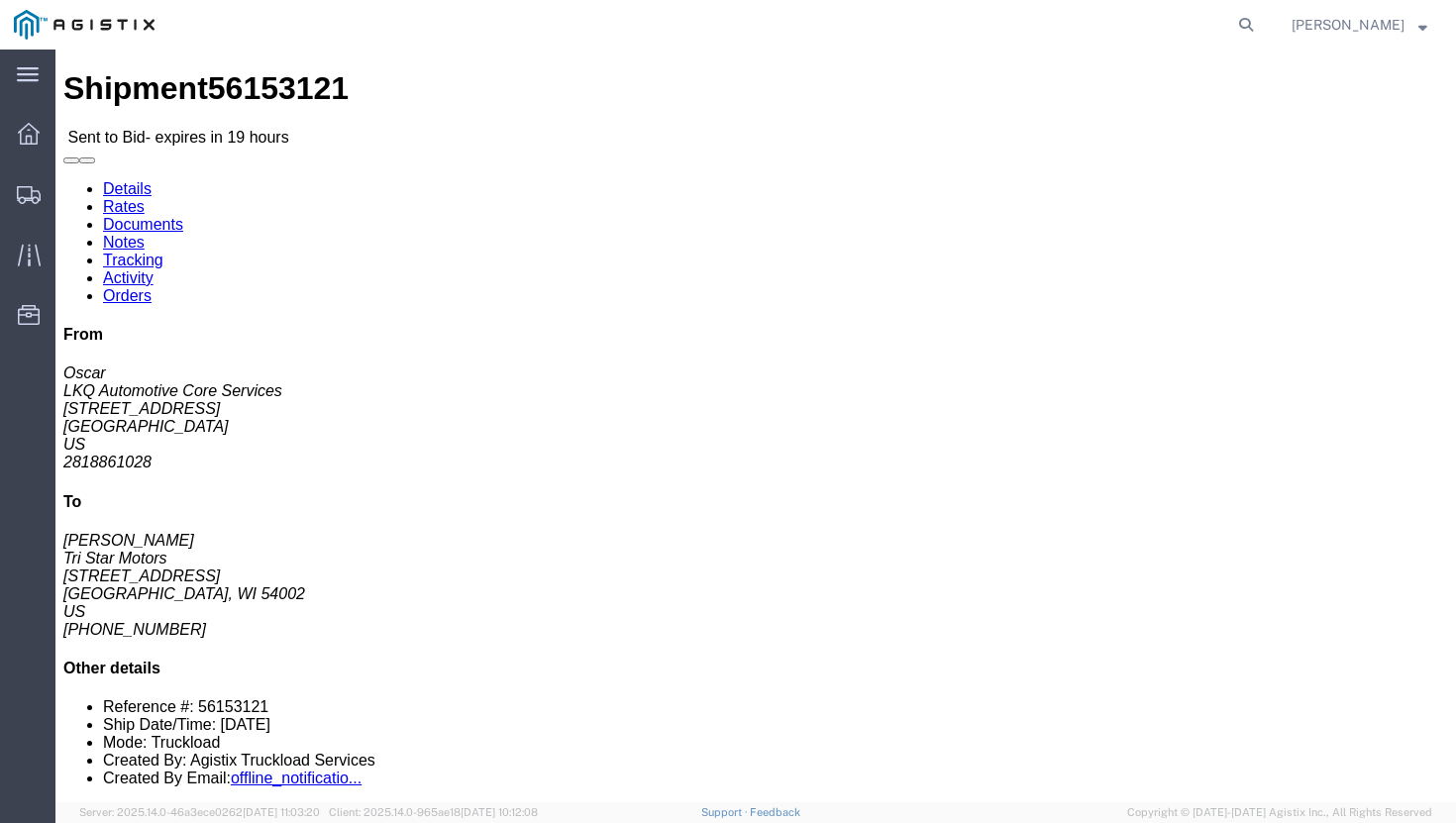 click on "Enter / Modify Bid" 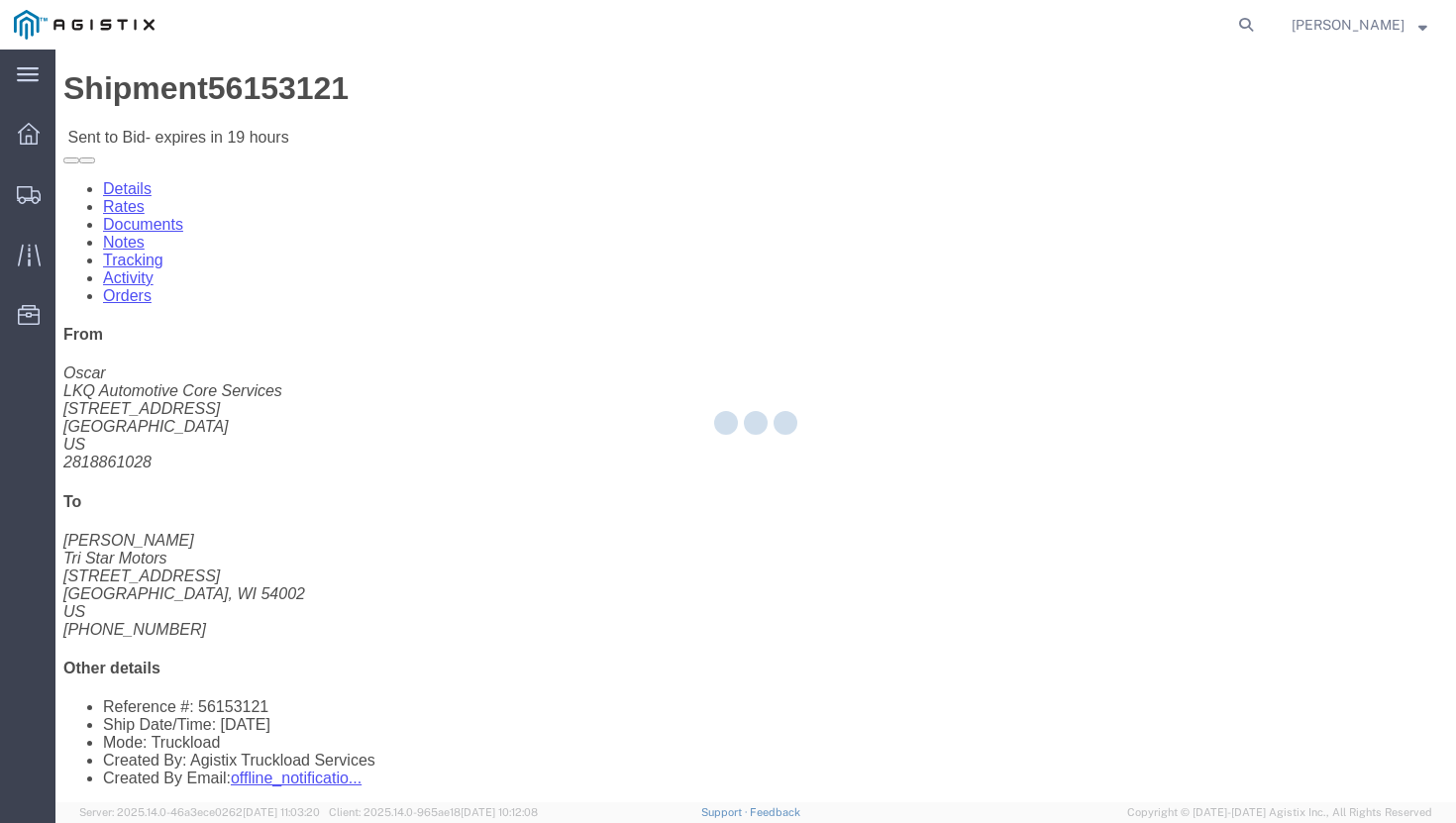 select on "20533" 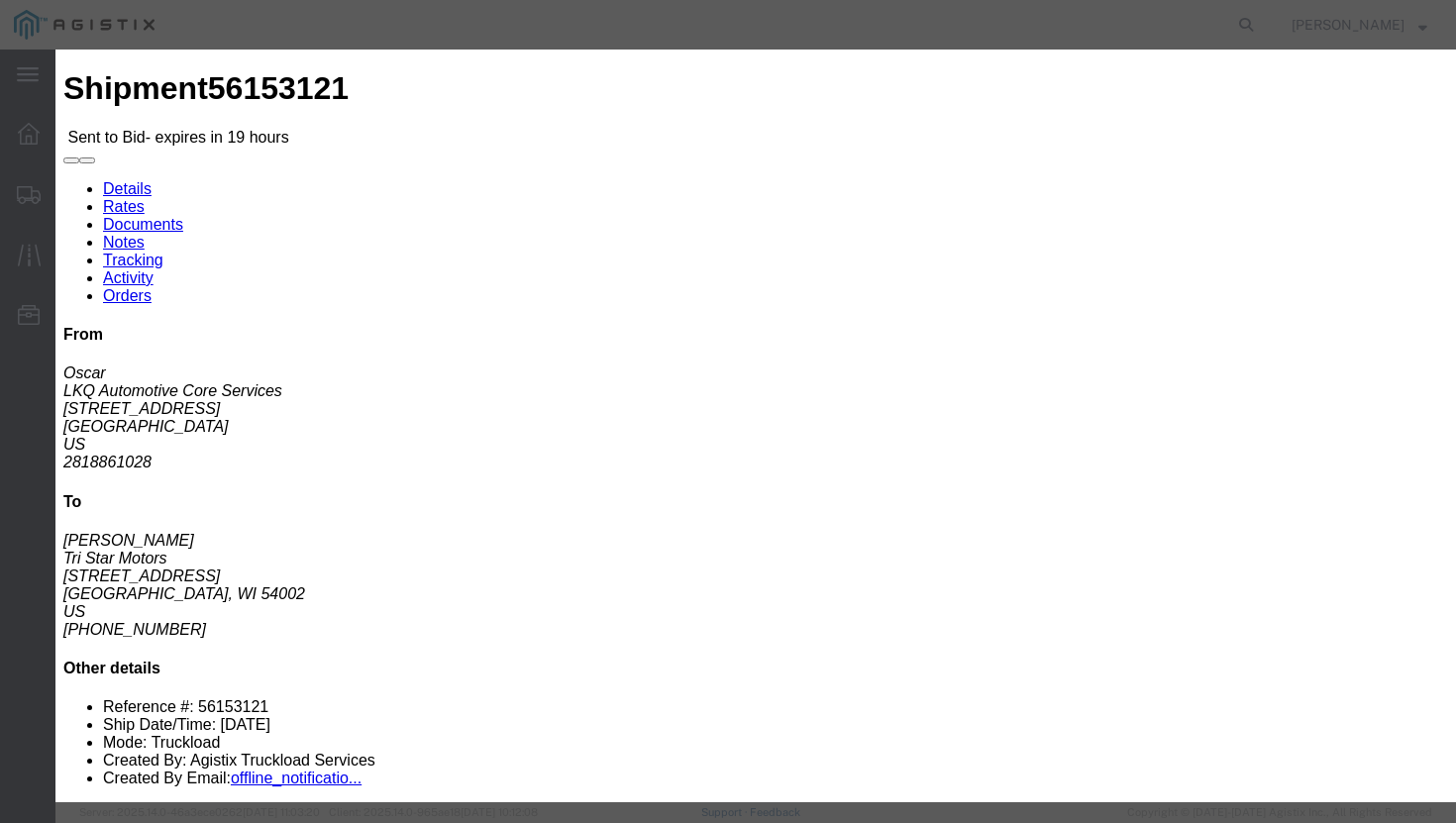 click on "Select Rail TL Standard 3 - 5 Day" 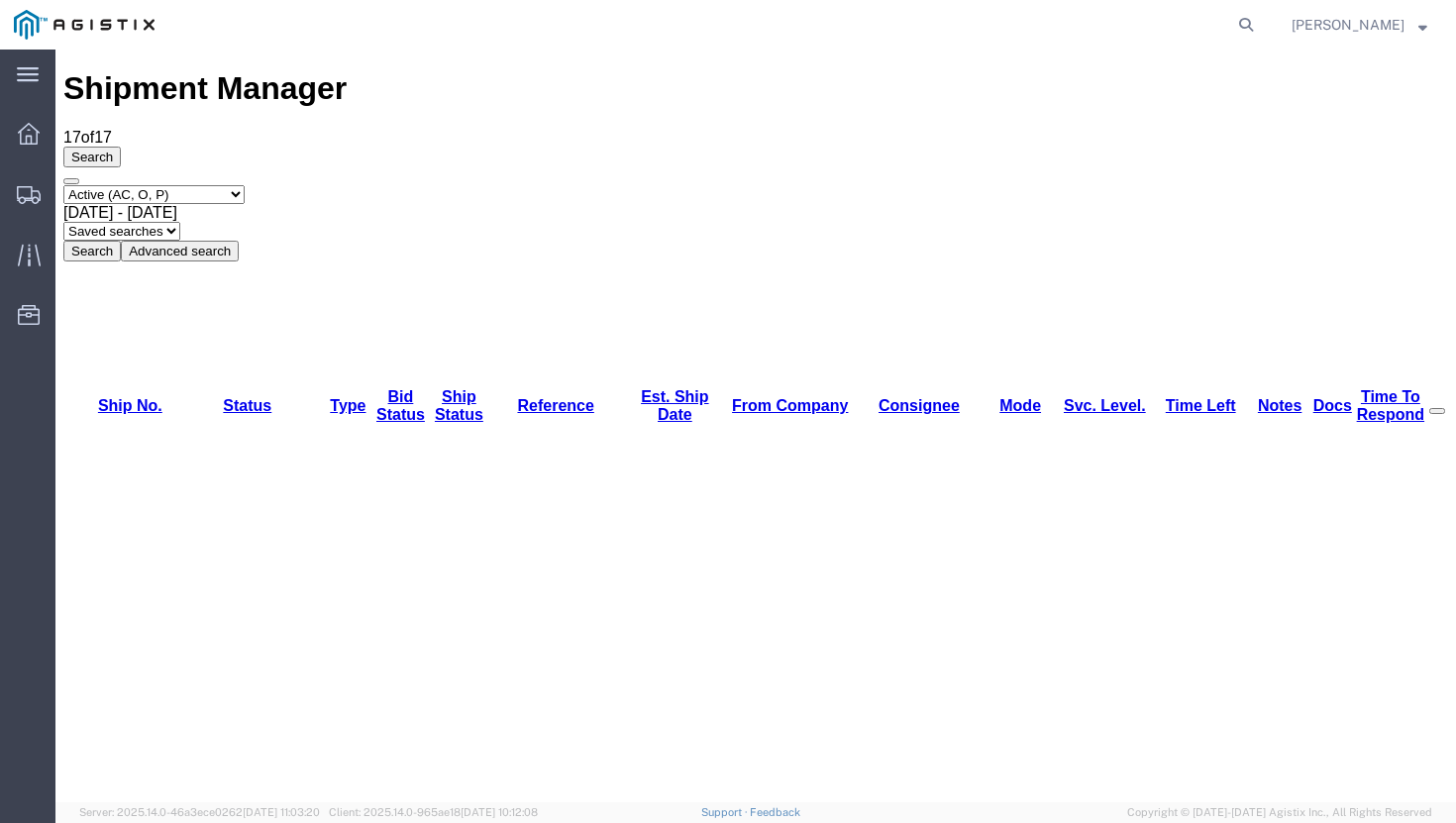 click on "56153095" at bounding box center (122, 2203) 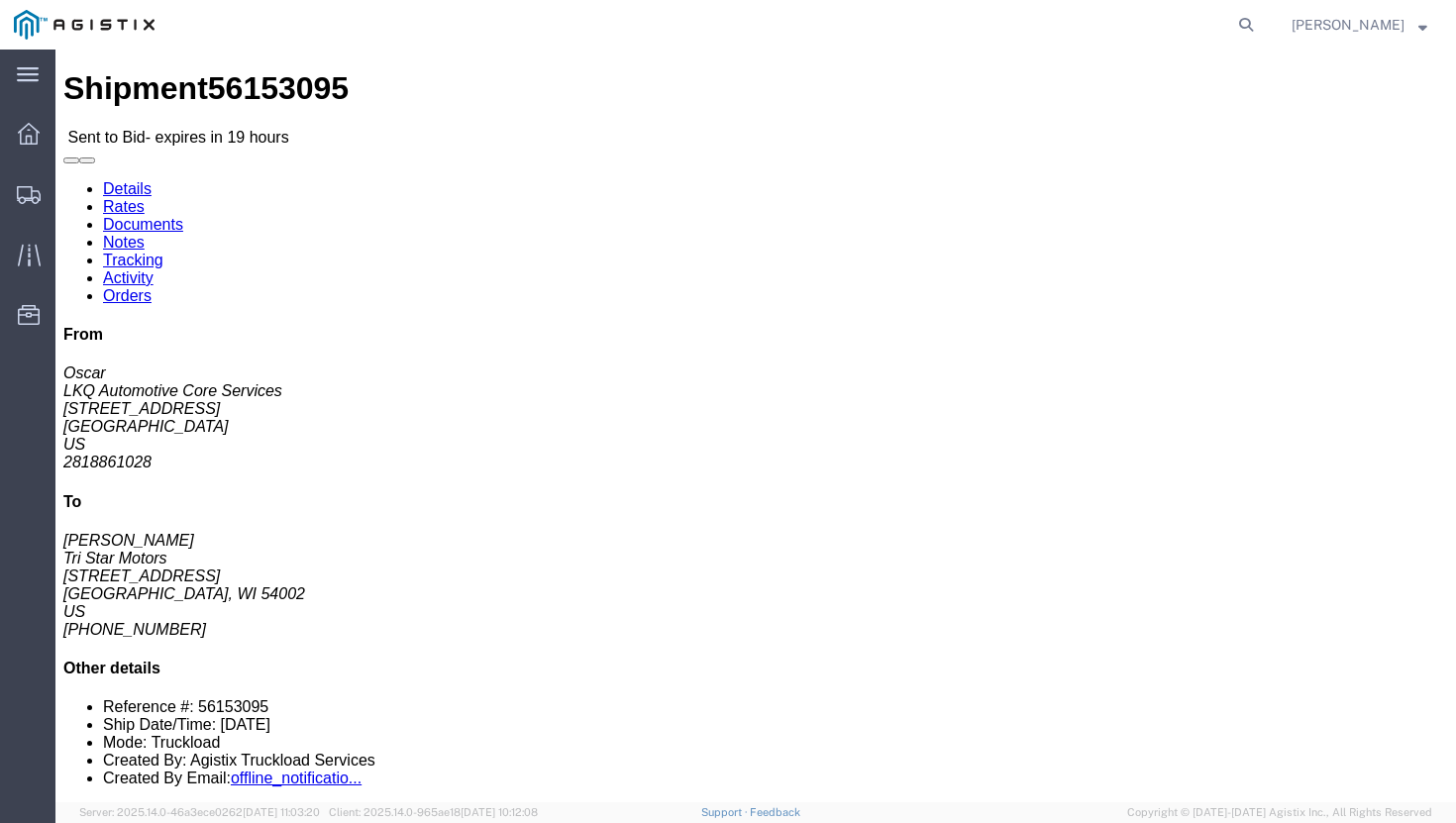click on "Enter / Modify Bid" 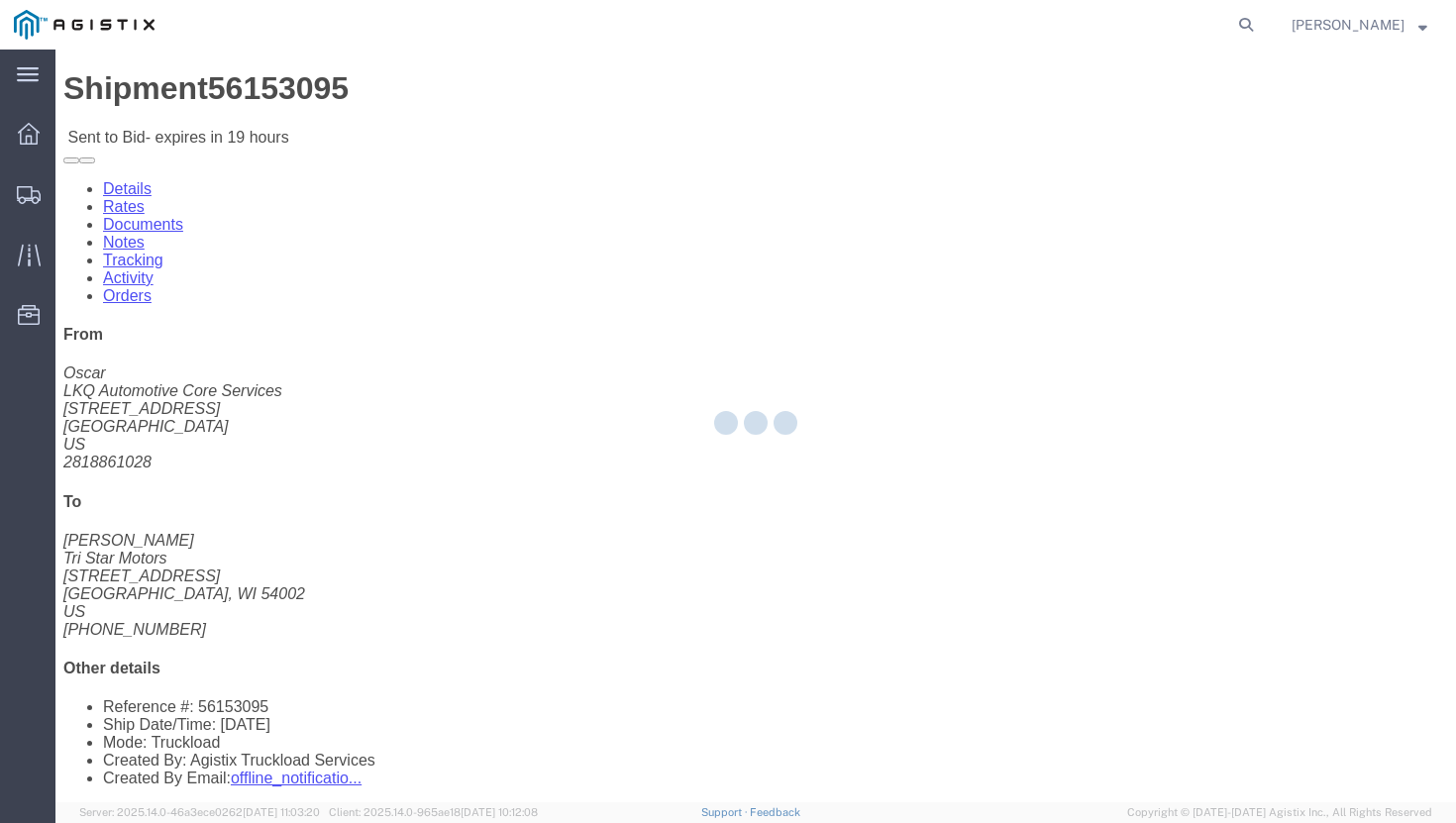 select on "20533" 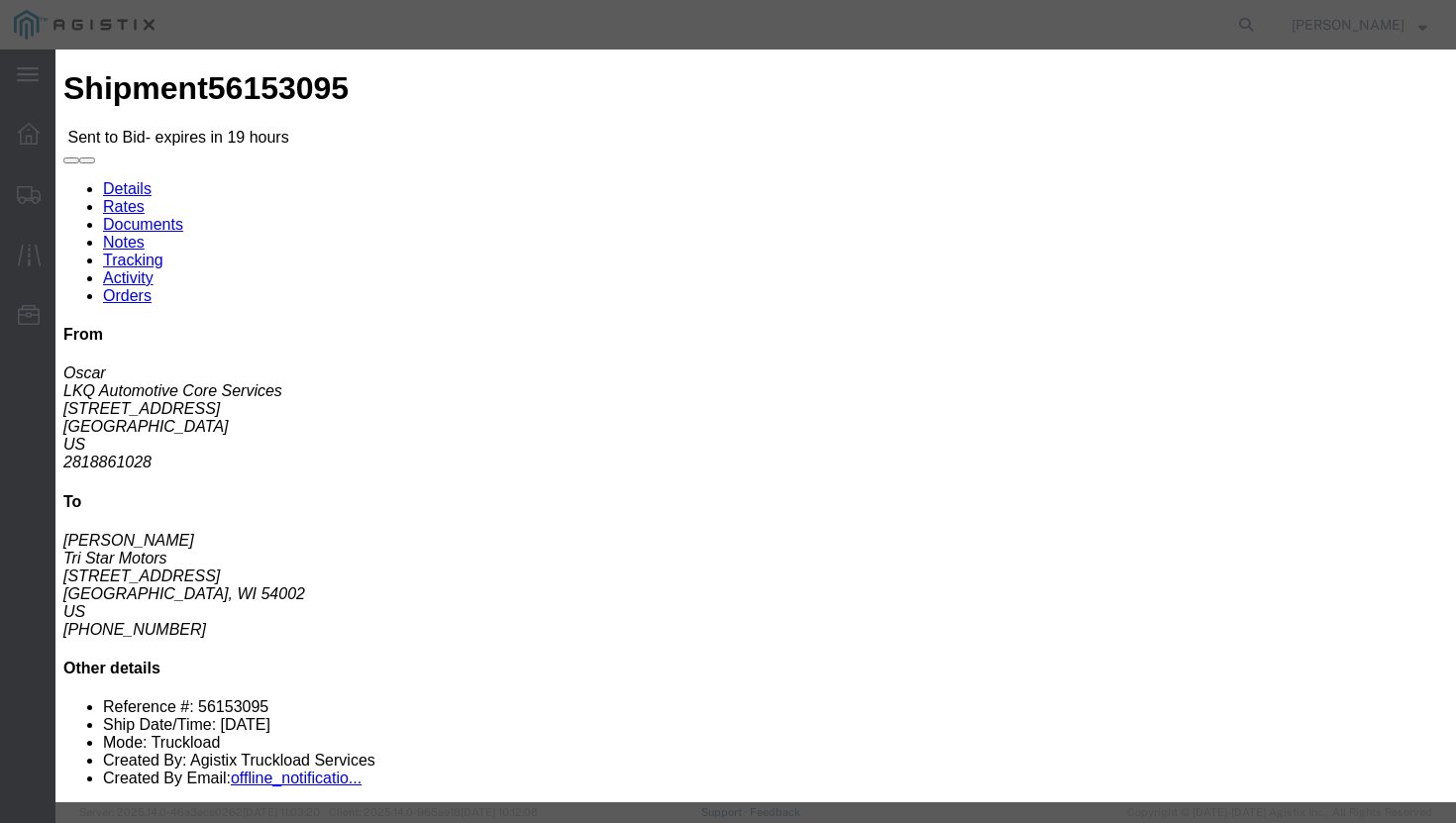 click on "Select Rail TL Standard 3 - 5 Day" 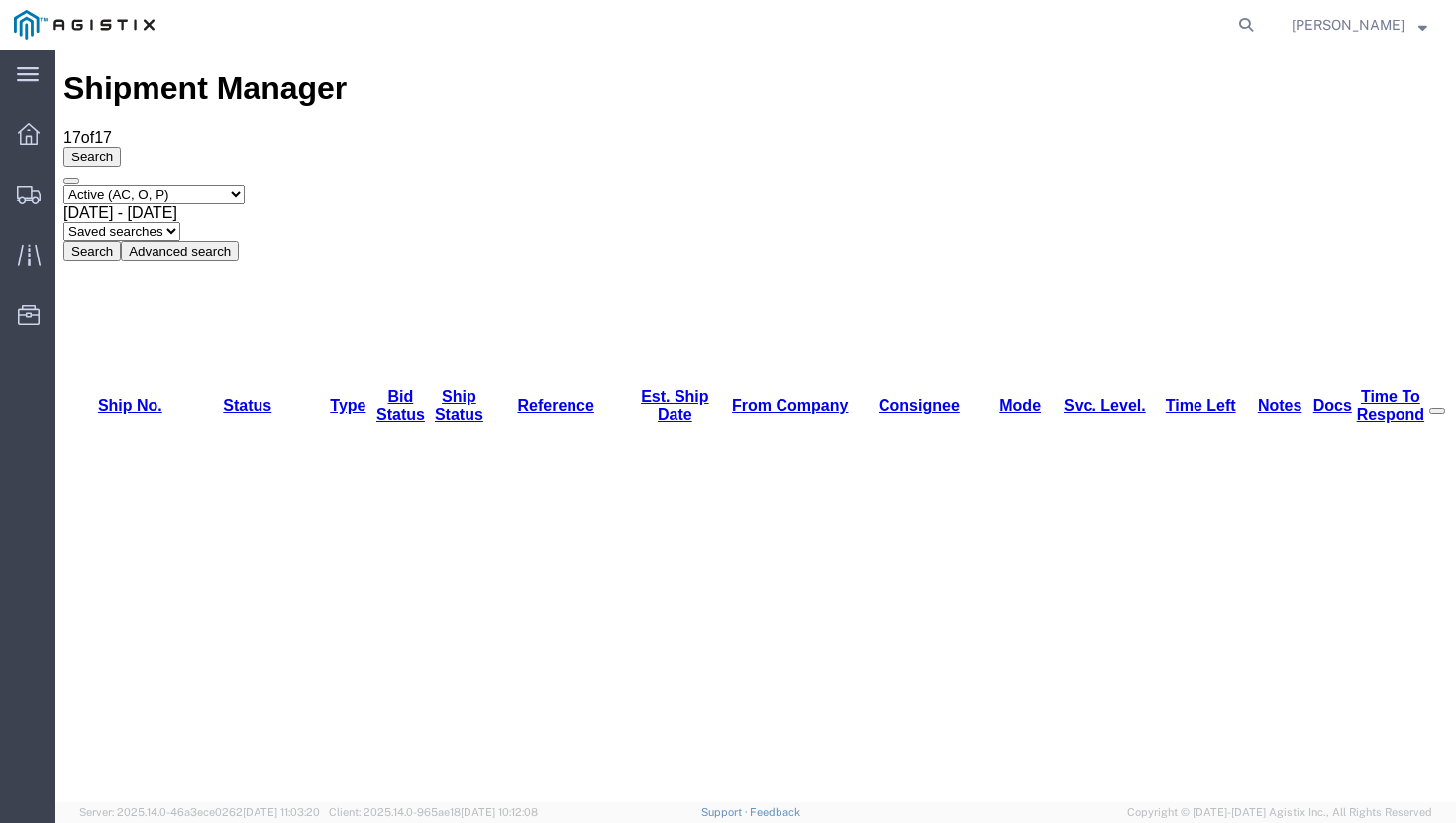 click on "56153069" at bounding box center (122, 2413) 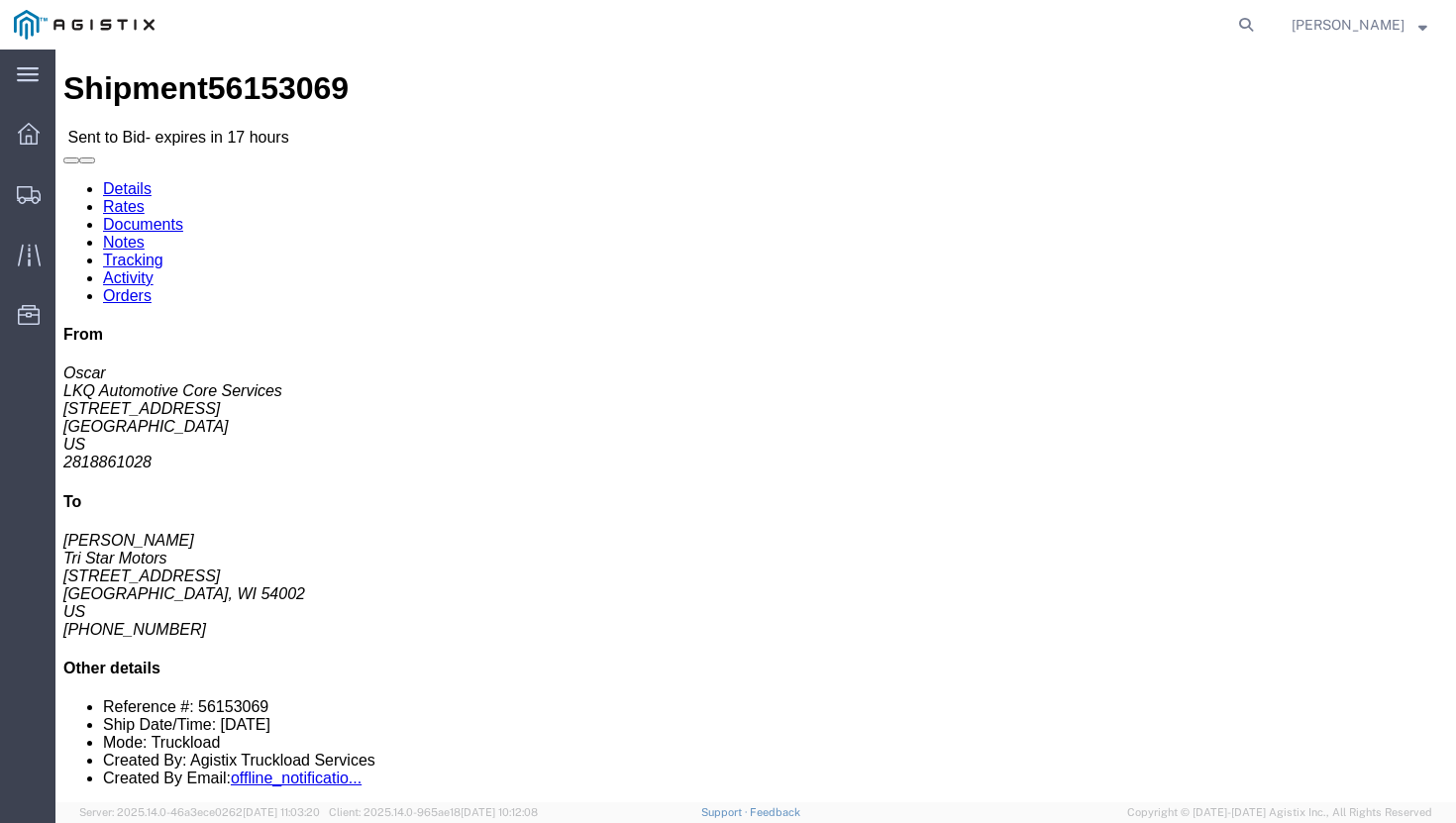 click on "Enter / Modify Bid" 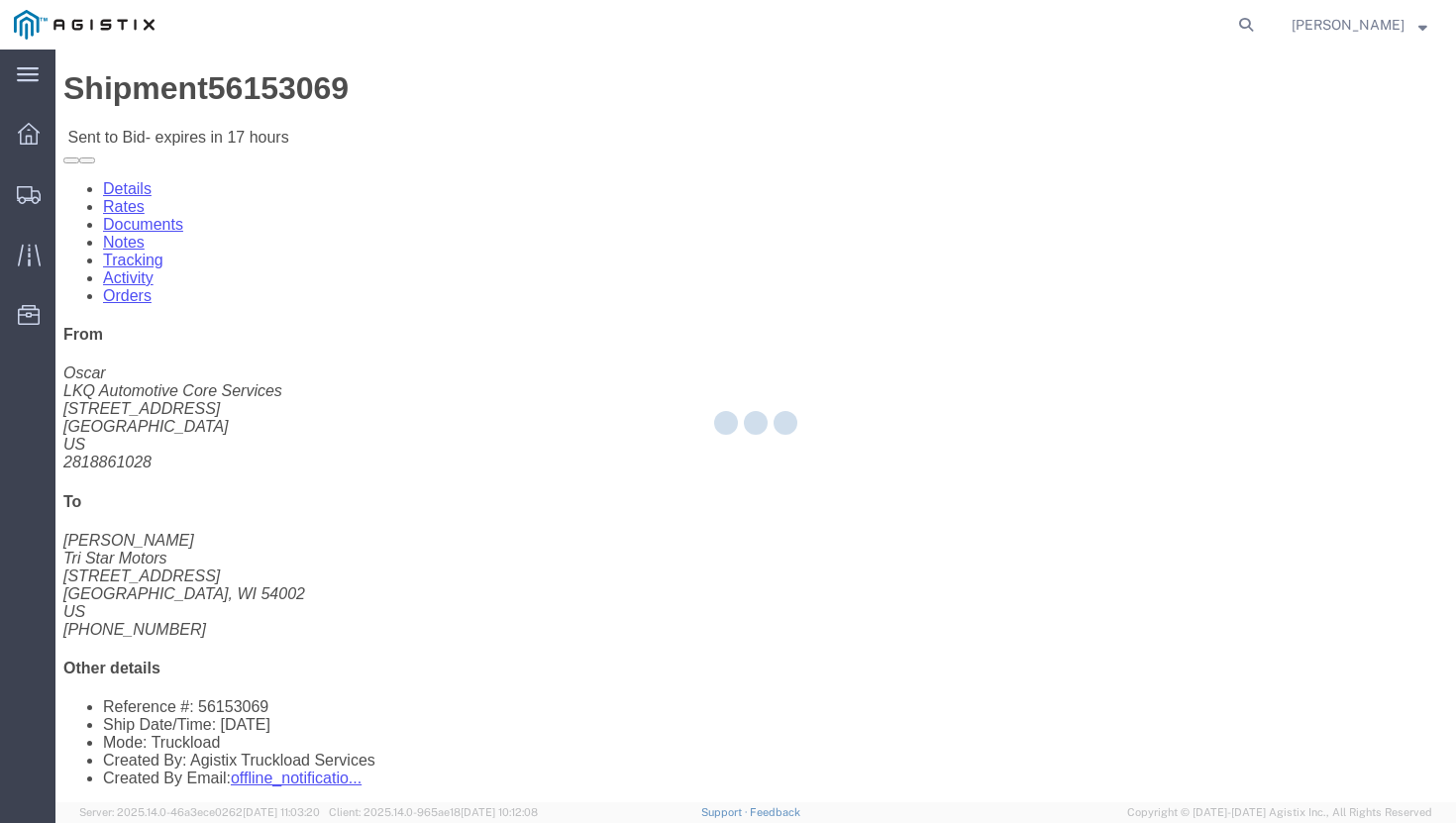 select on "20533" 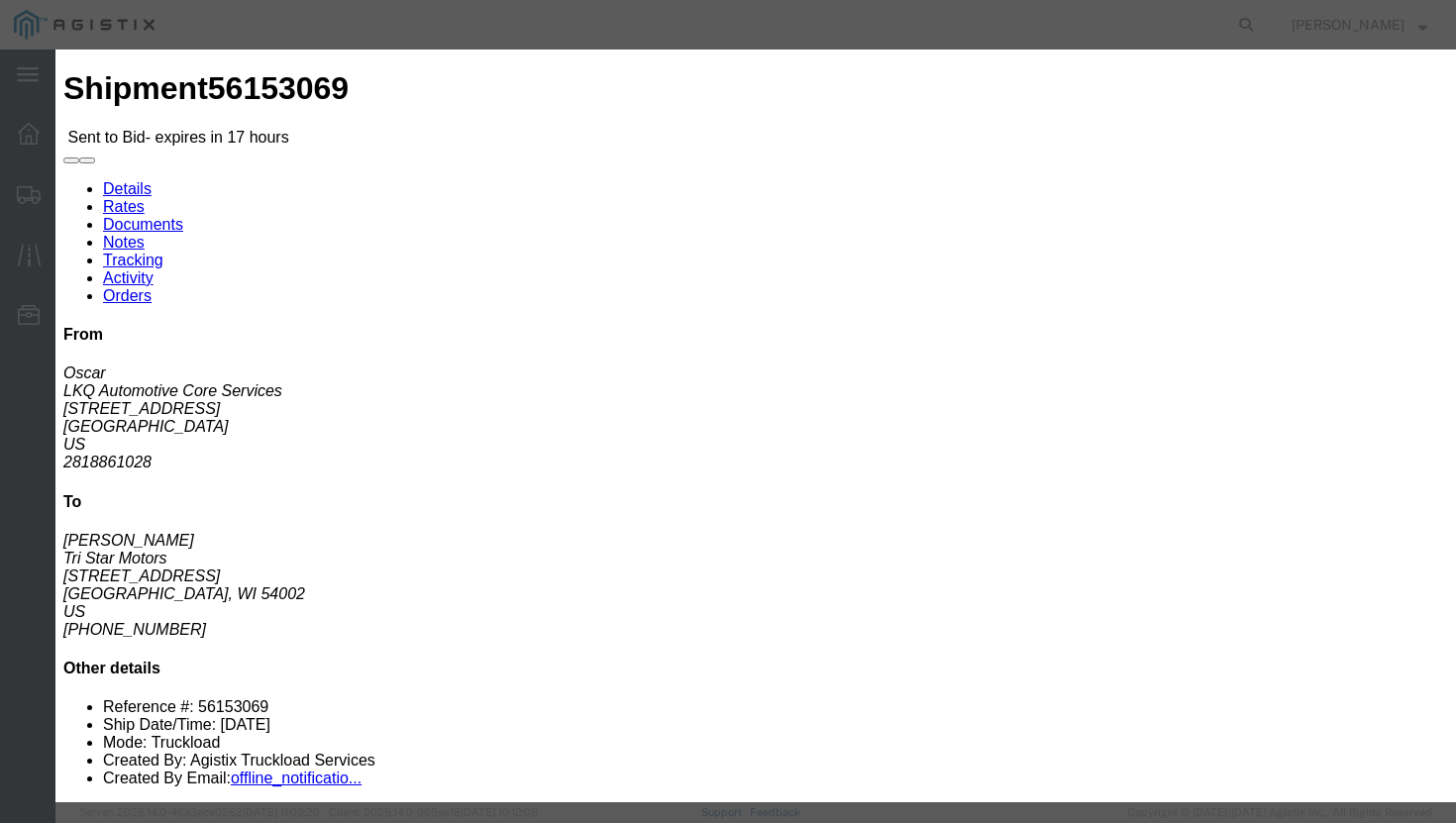 click 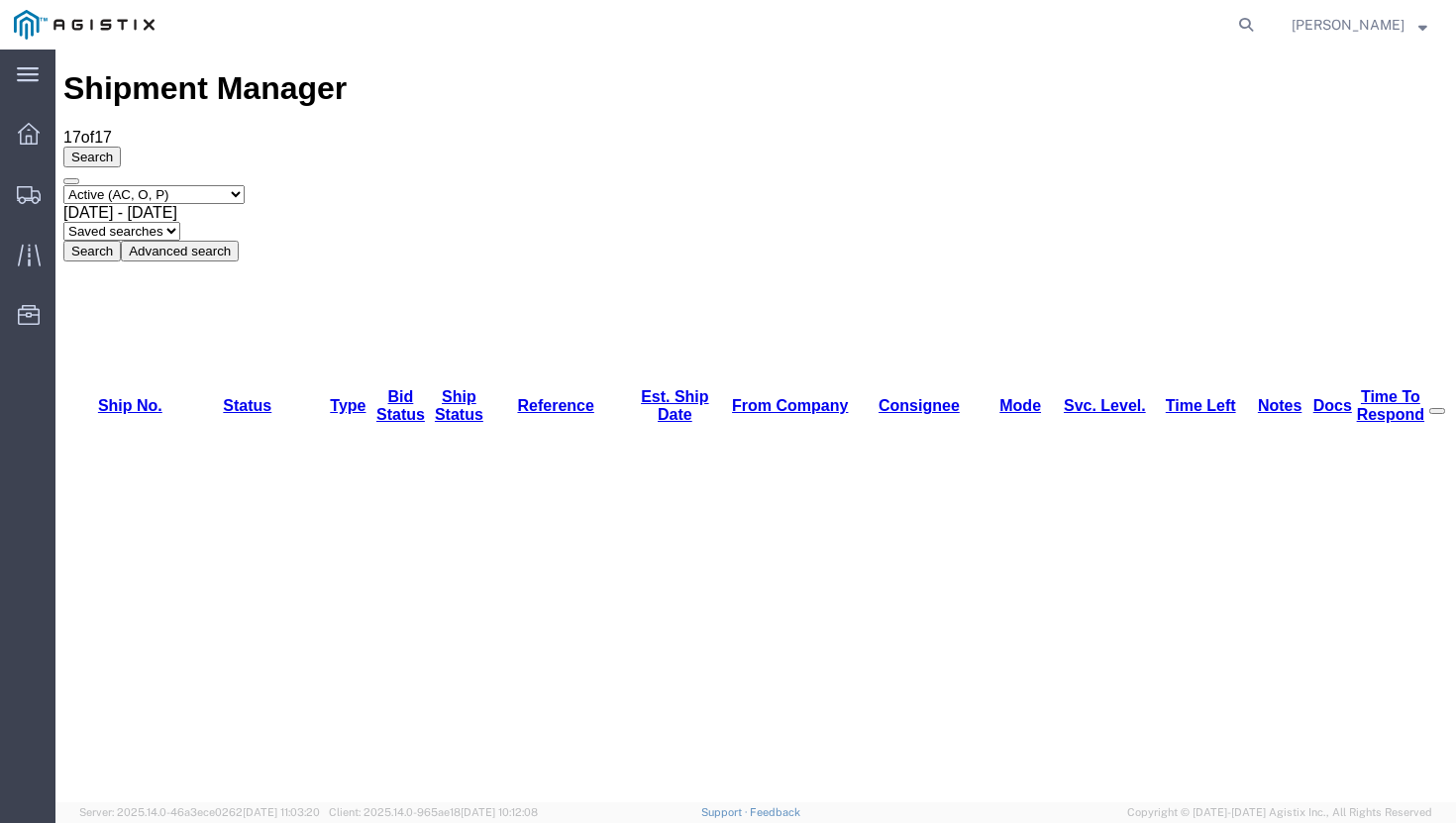 click on "56152336" at bounding box center (122, 2623) 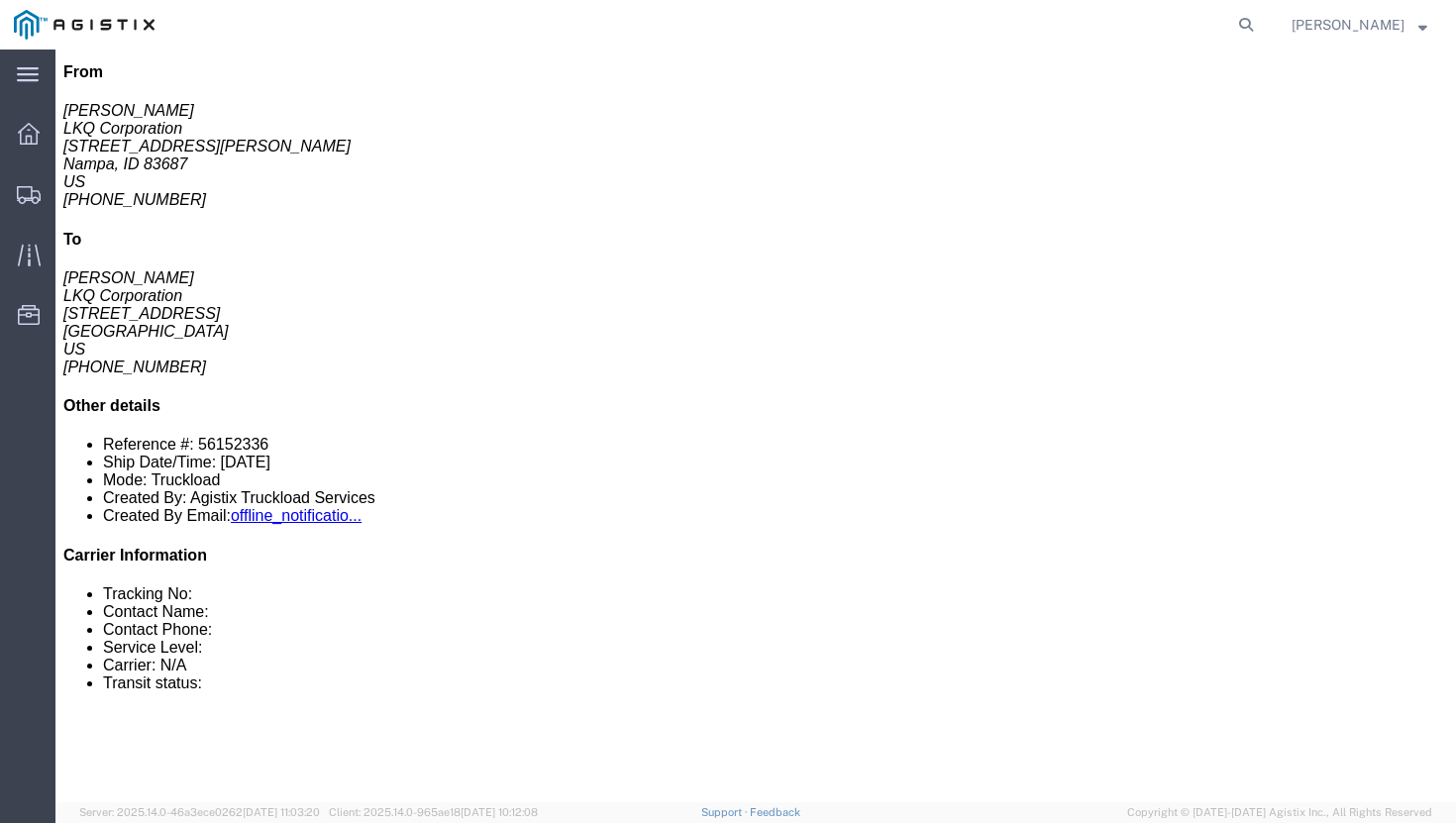 scroll, scrollTop: 265, scrollLeft: 0, axis: vertical 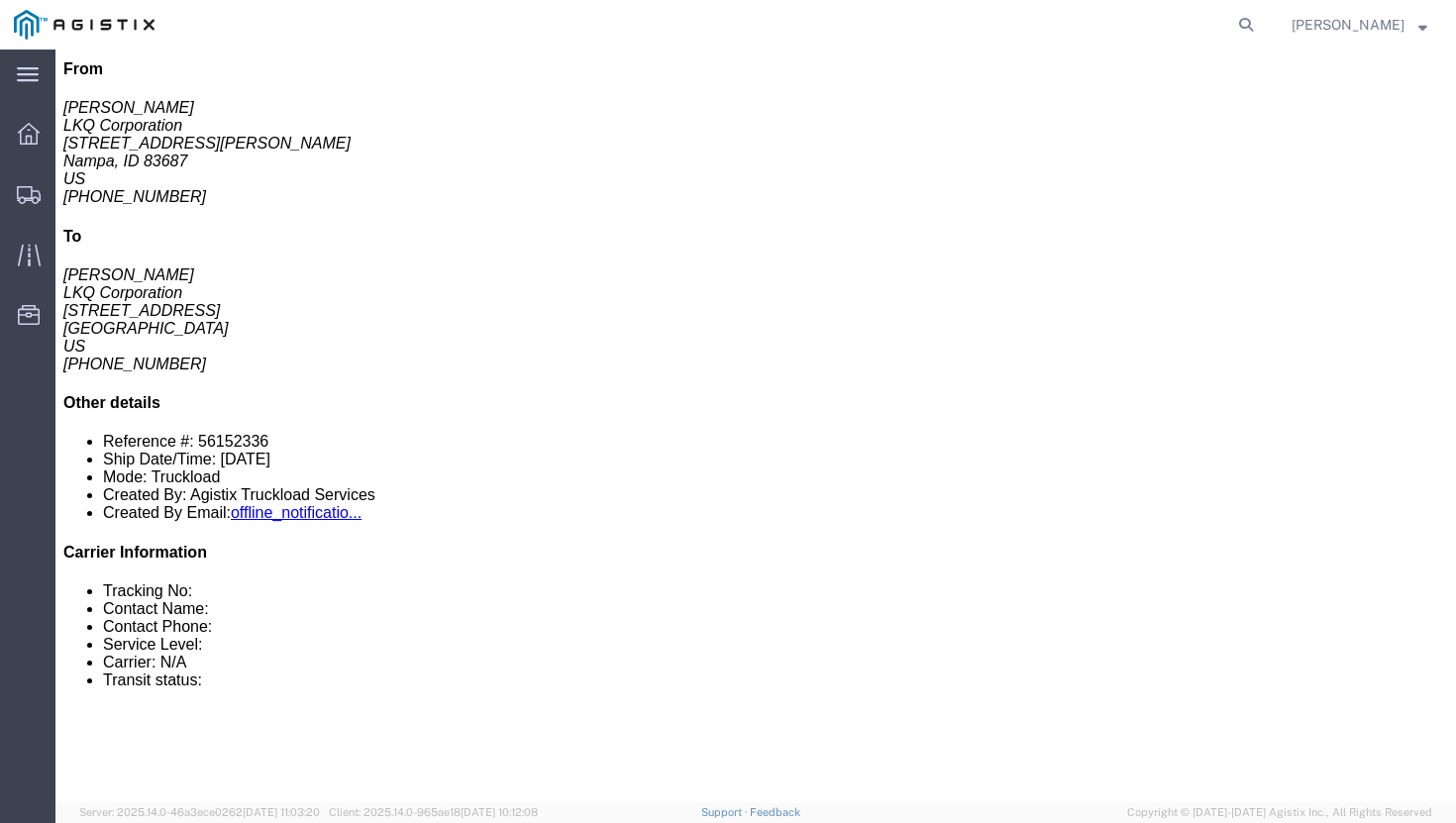 click on "Enter / Modify Bid" 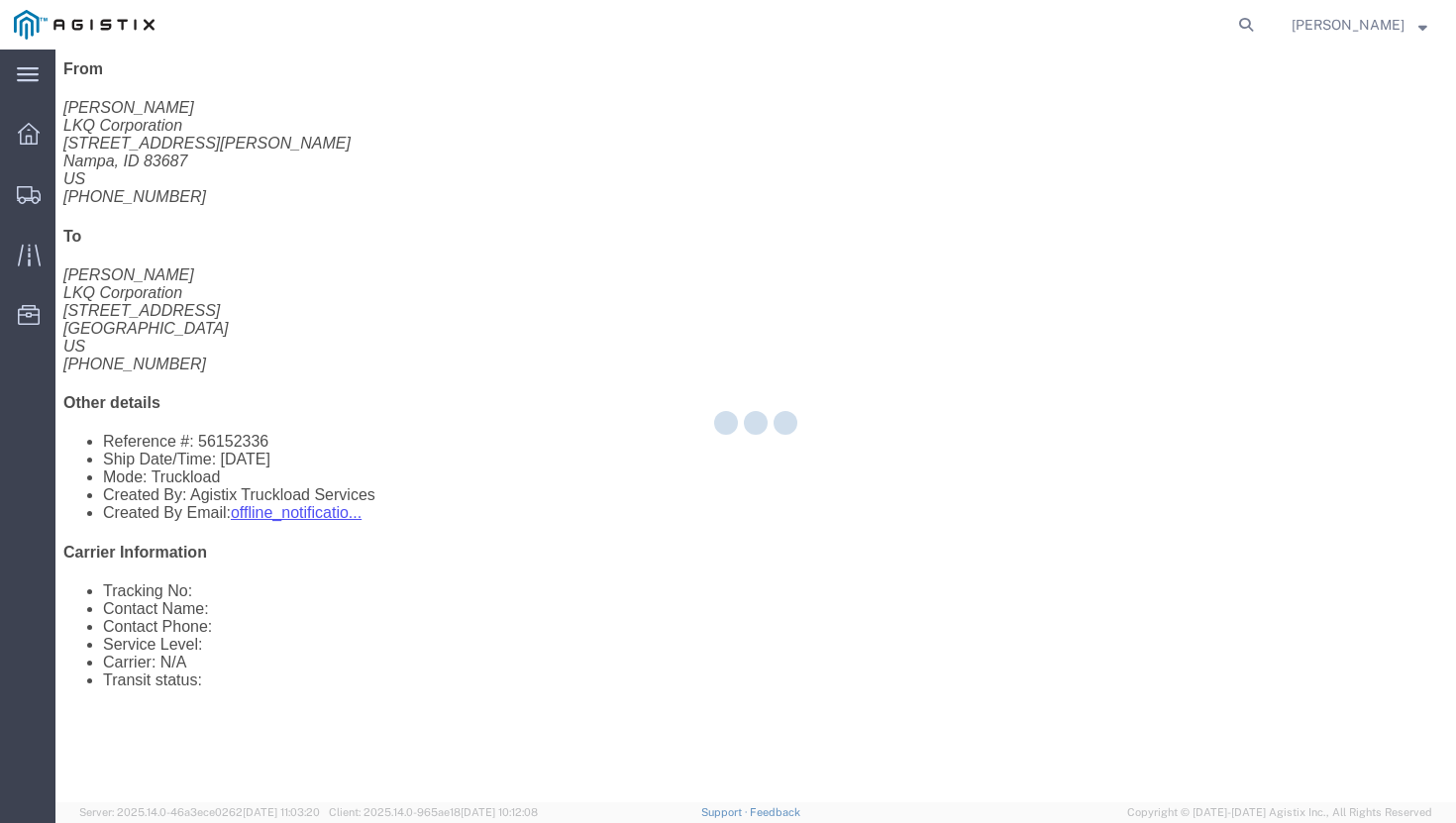 select on "20533" 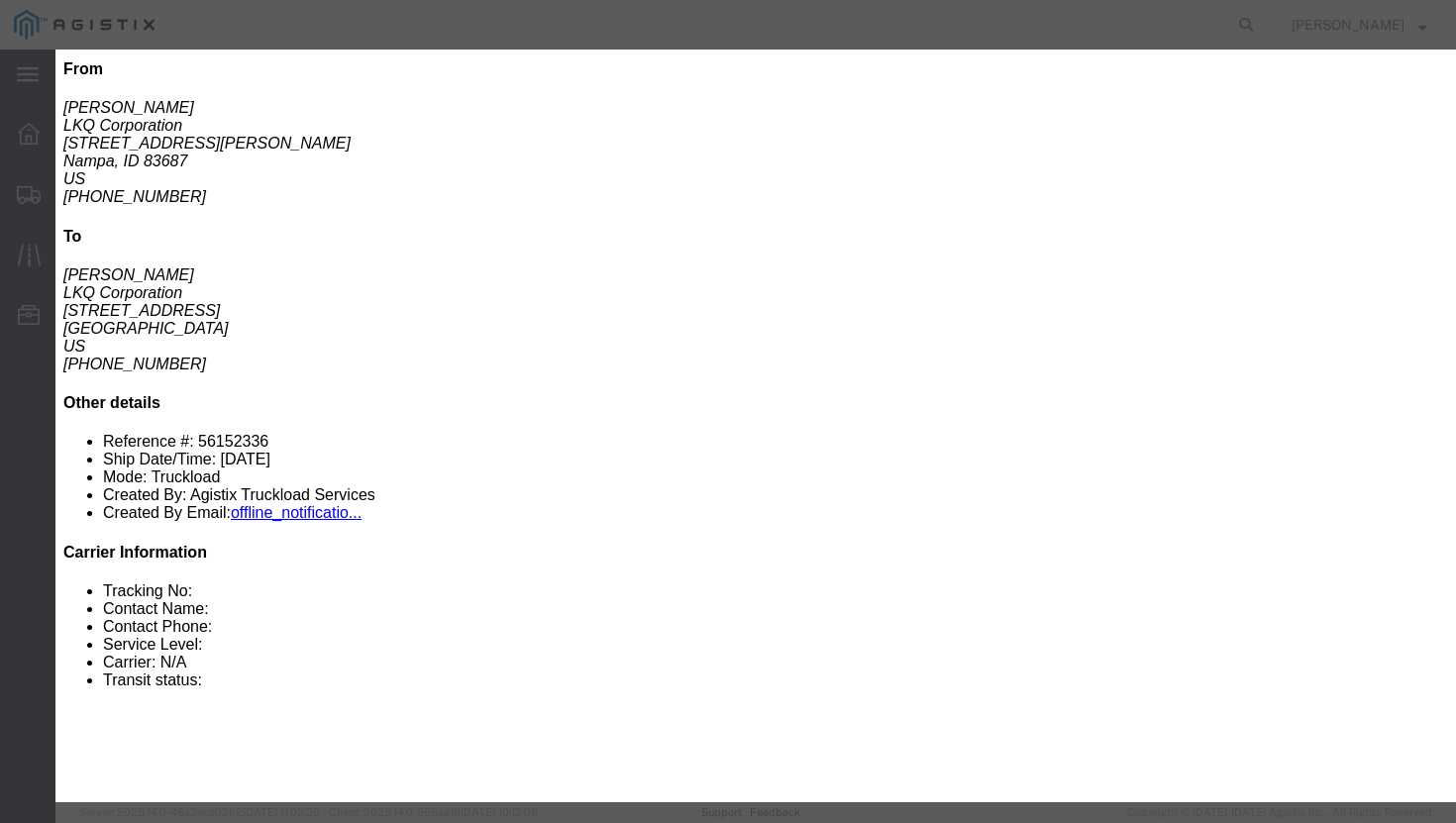 click 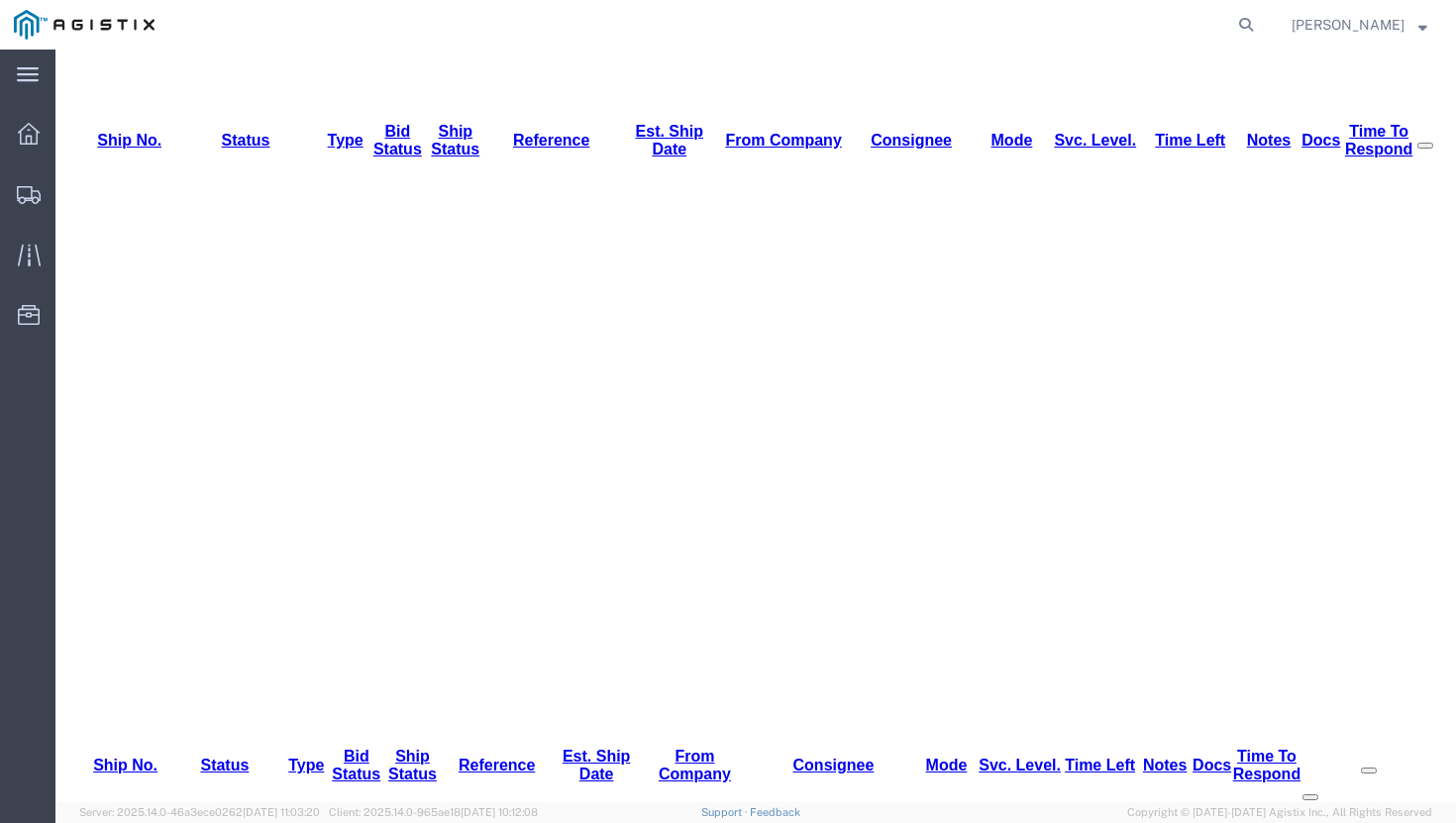 scroll, scrollTop: 0, scrollLeft: 0, axis: both 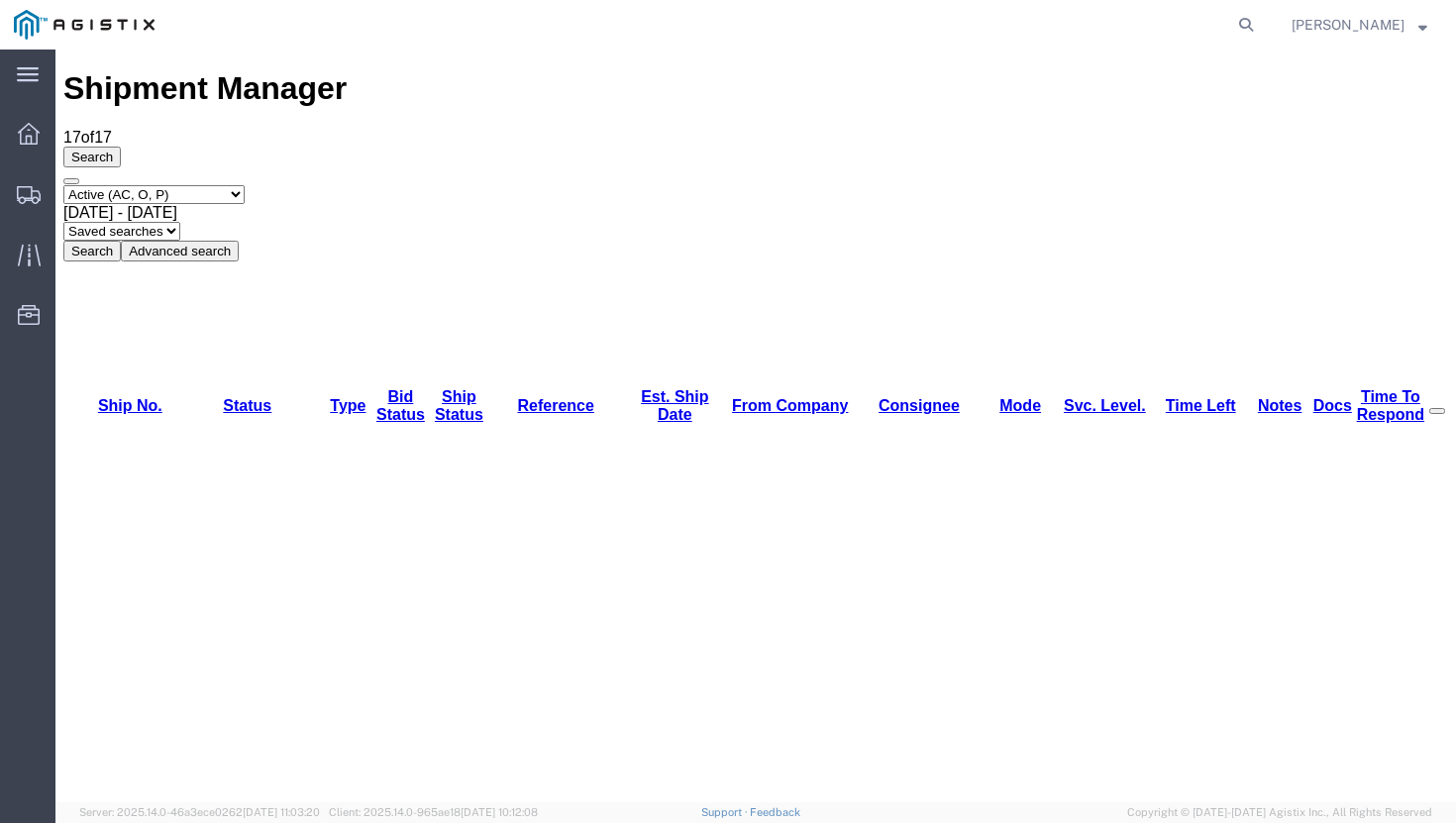 click on "56150825" at bounding box center (122, 2832) 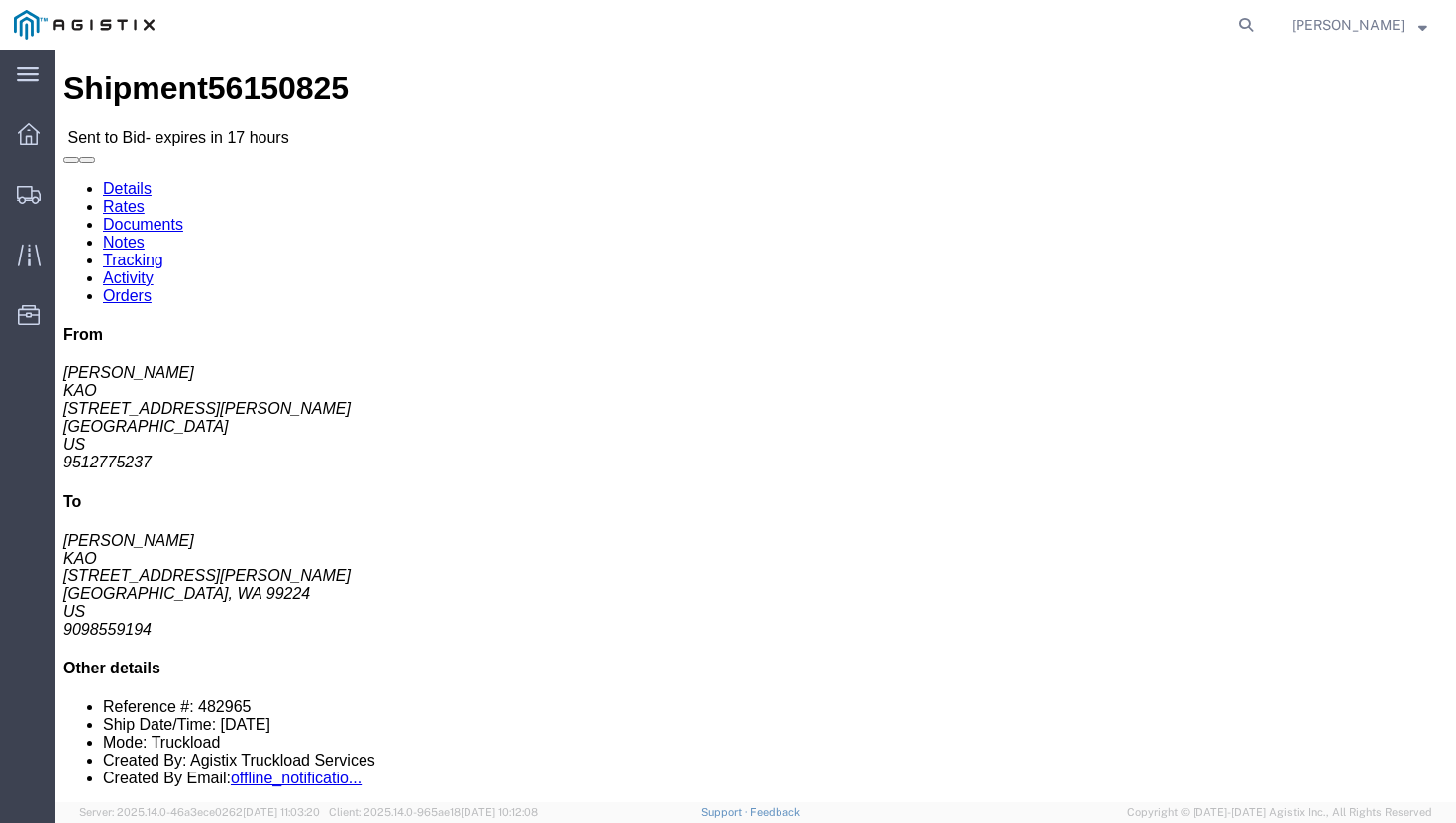 click on "Enter / Modify Bid" 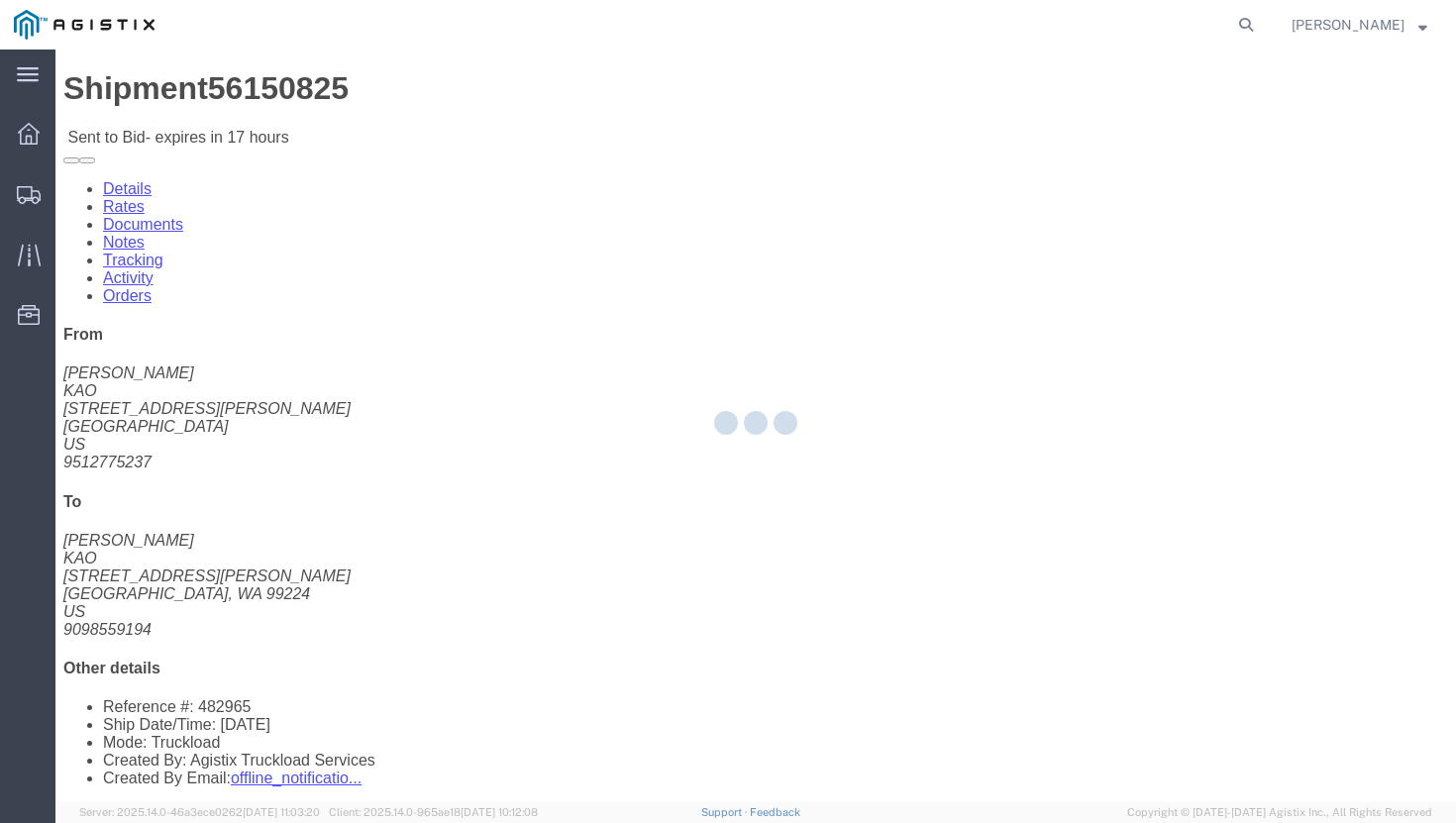 select on "20533" 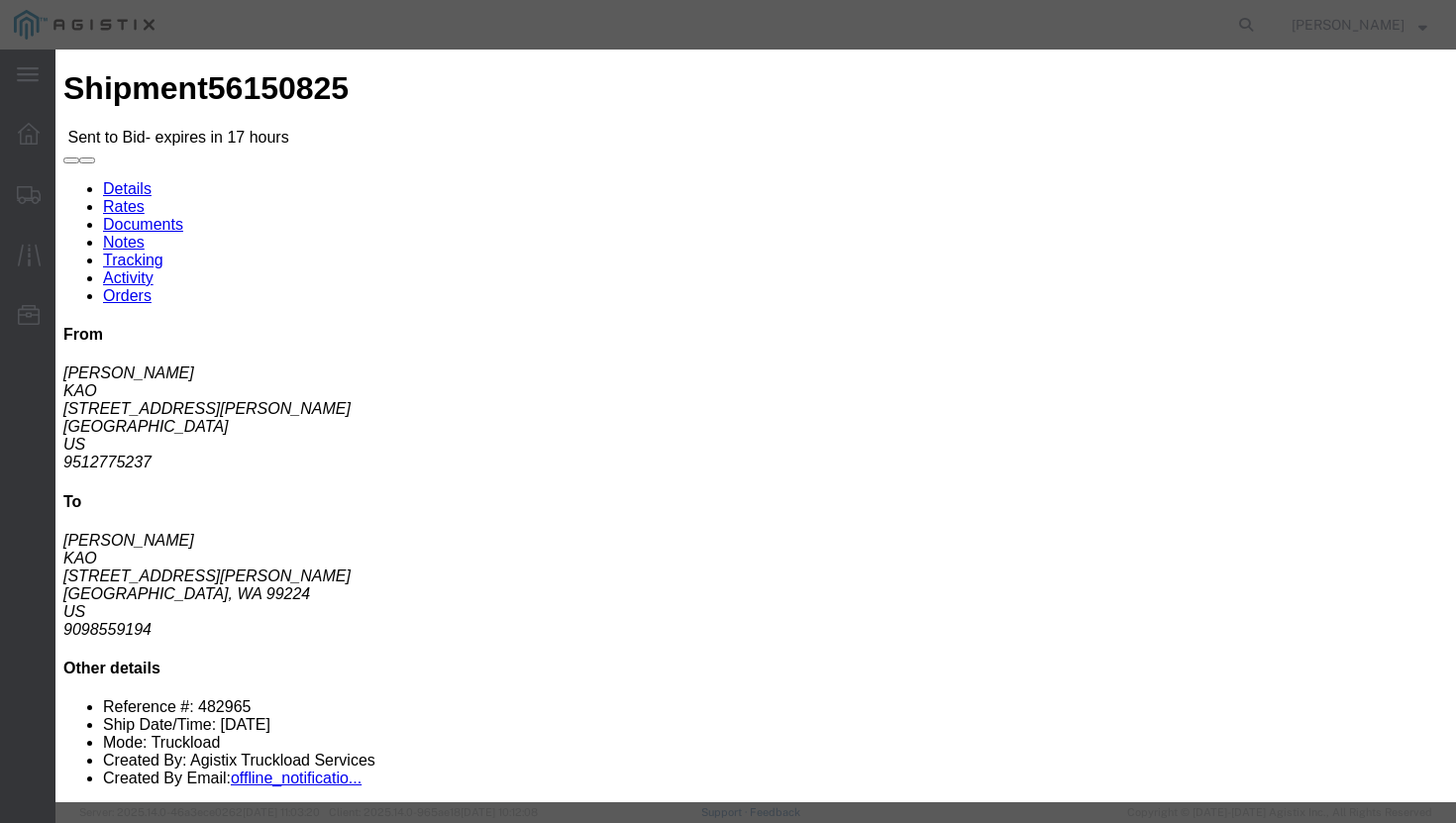 click 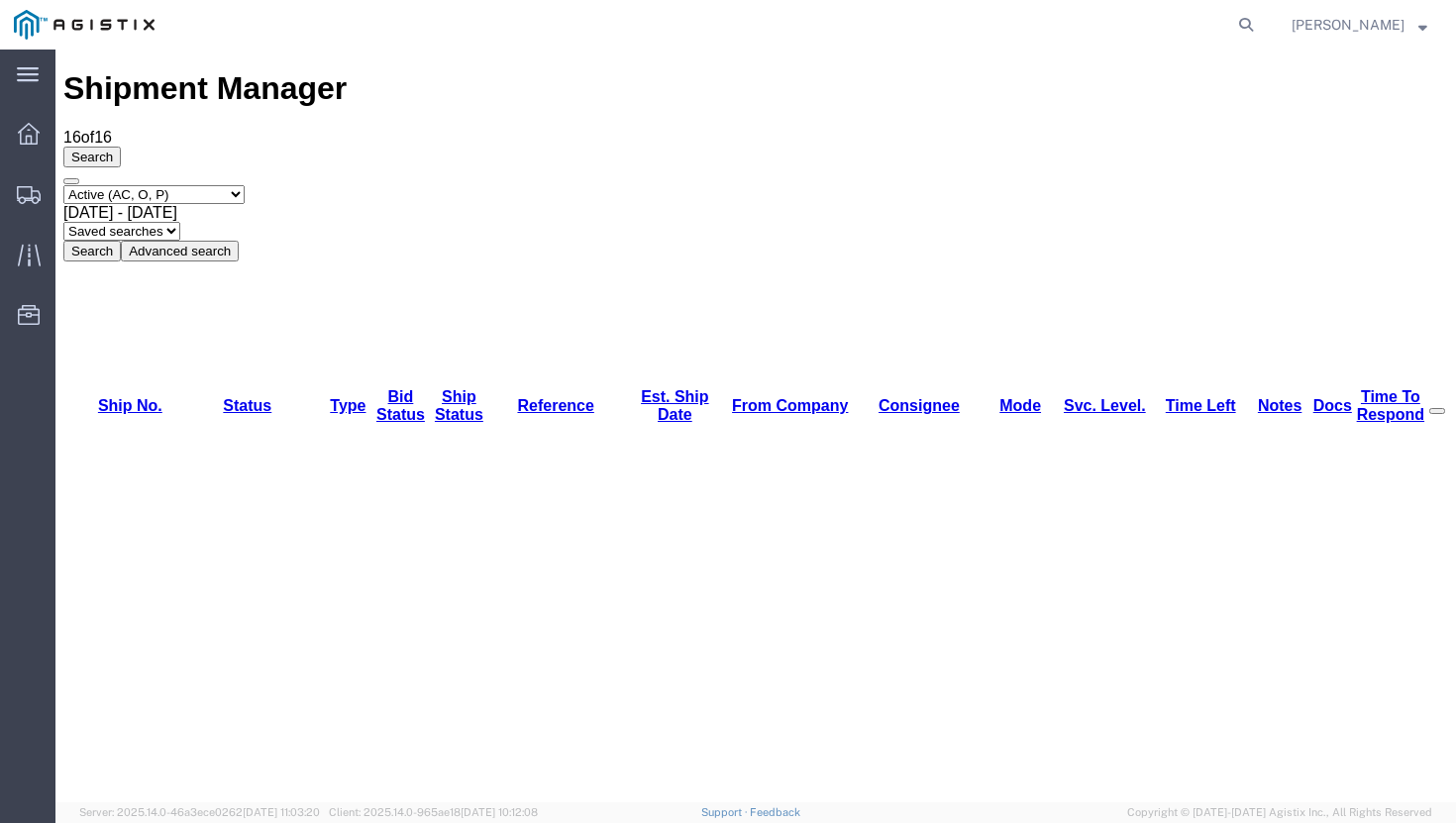 click on "56140837" at bounding box center (122, 3042) 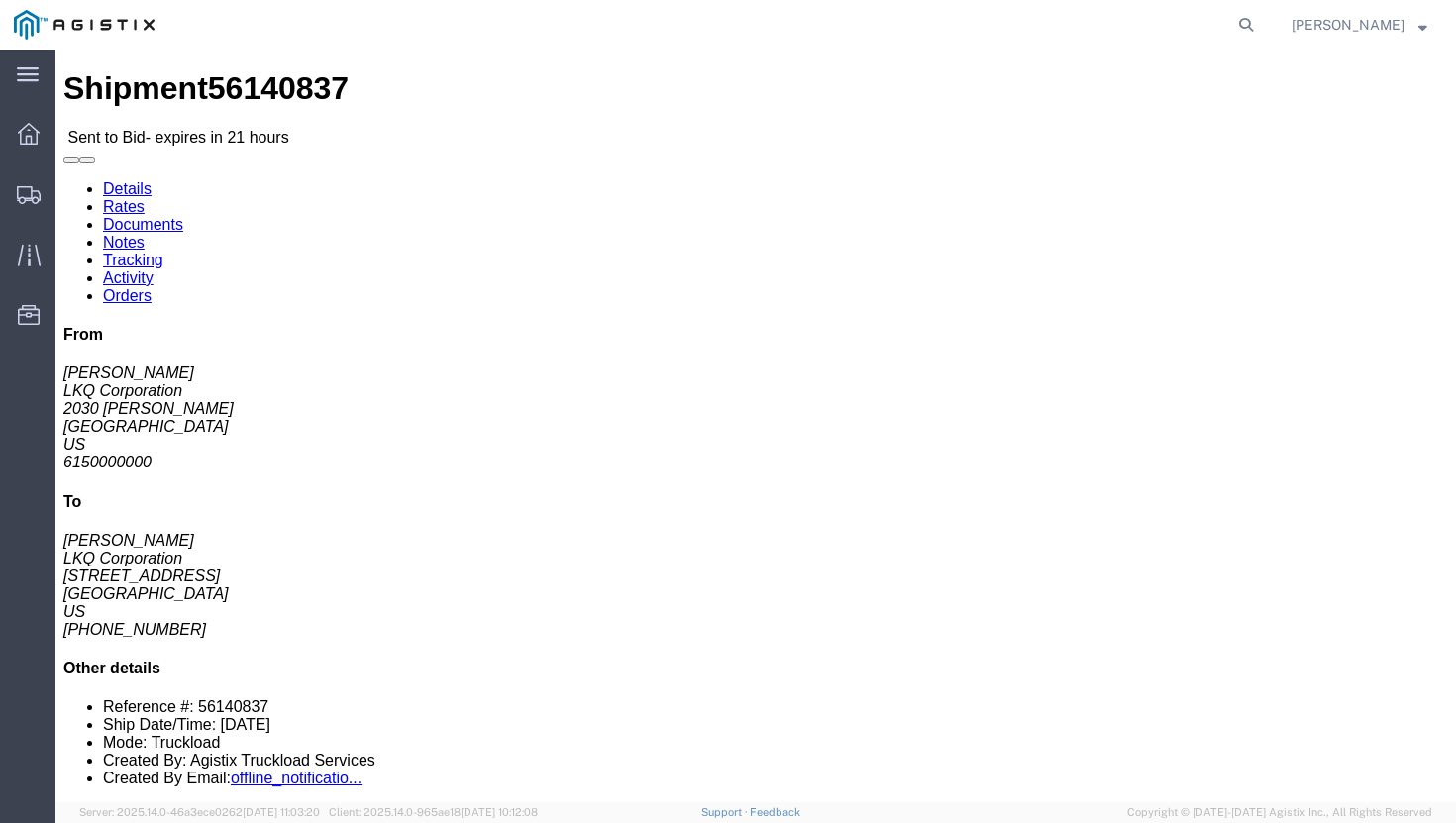 click on "Enter / Modify Bid" 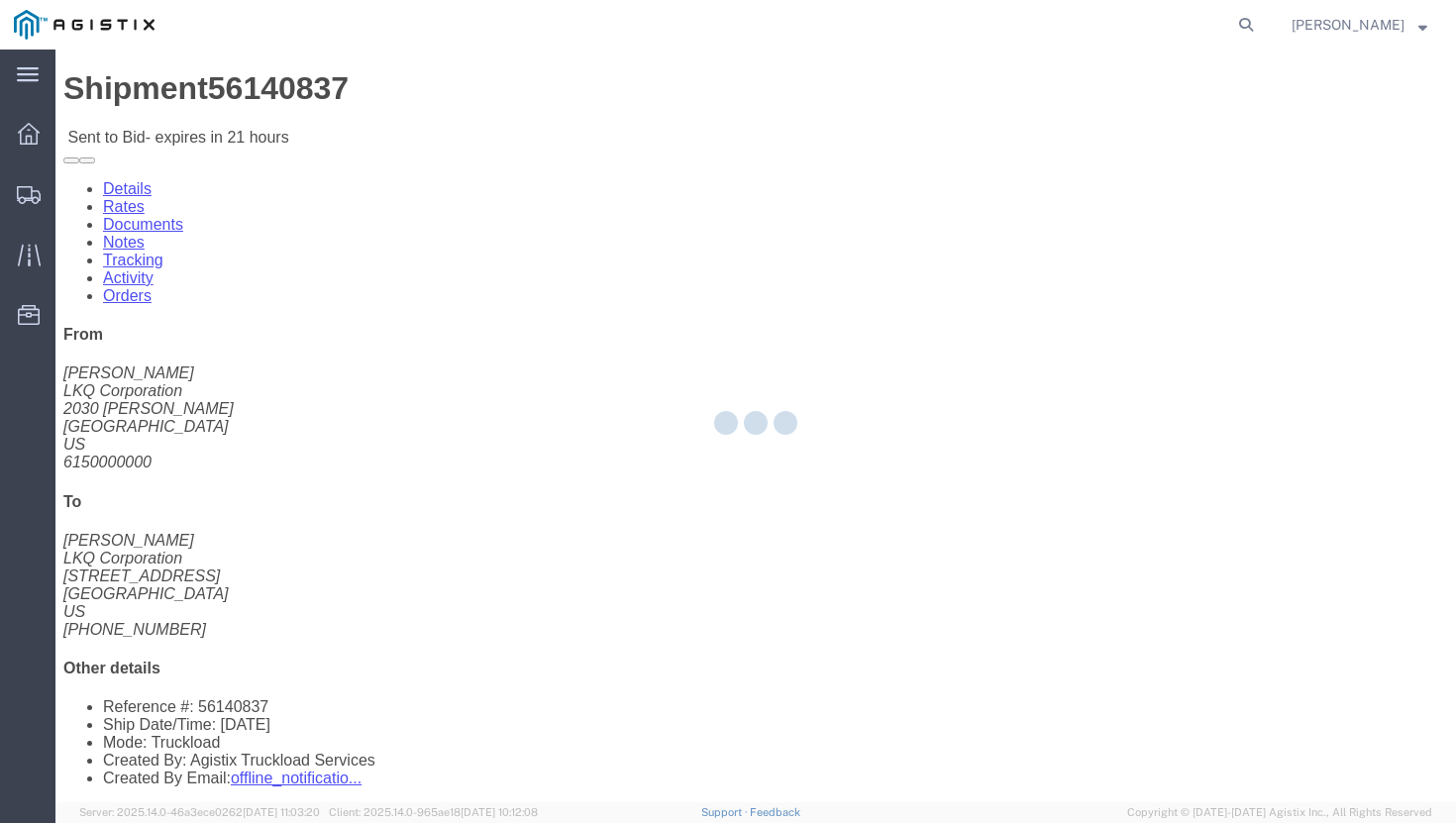 select on "20533" 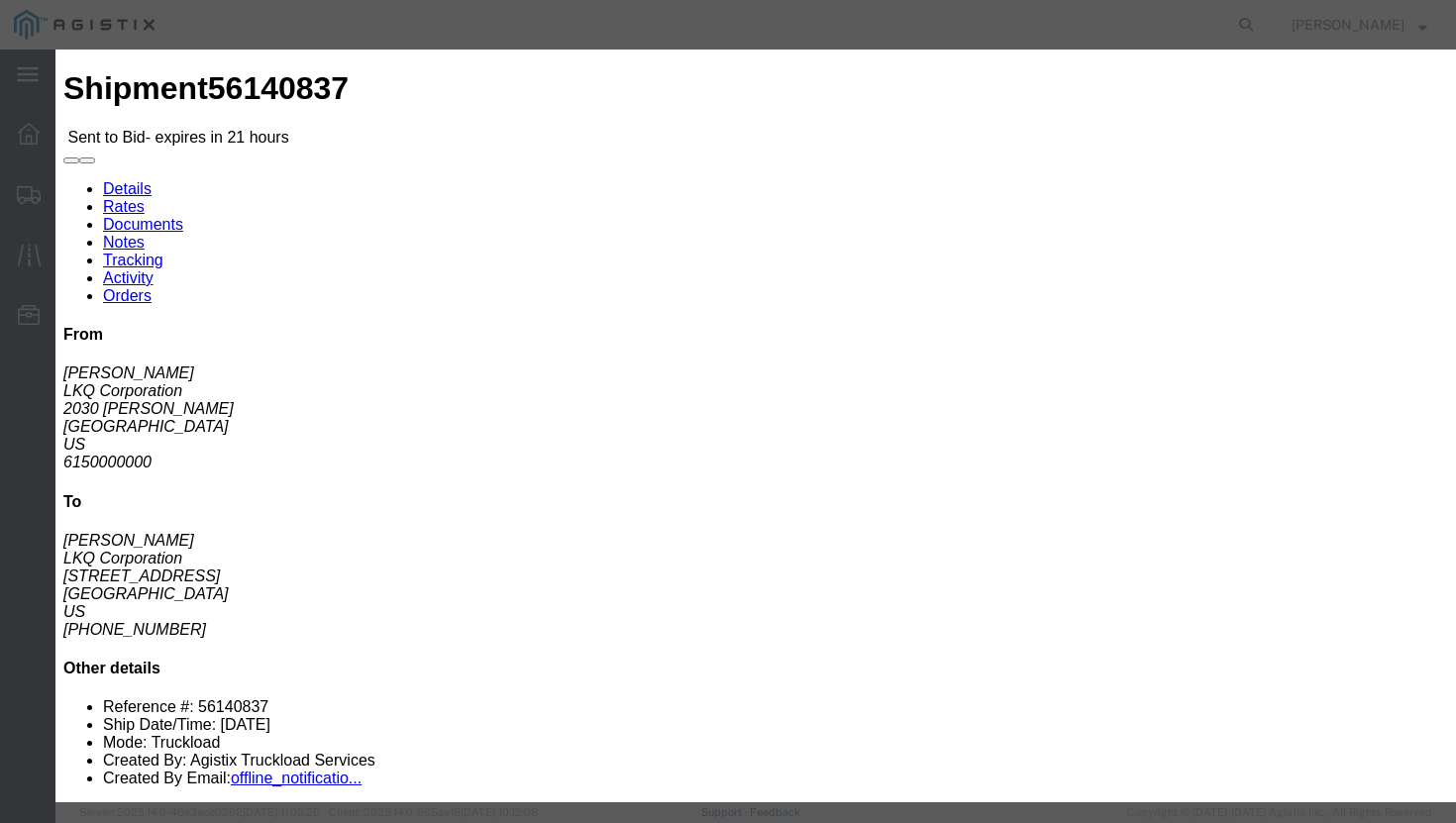 click 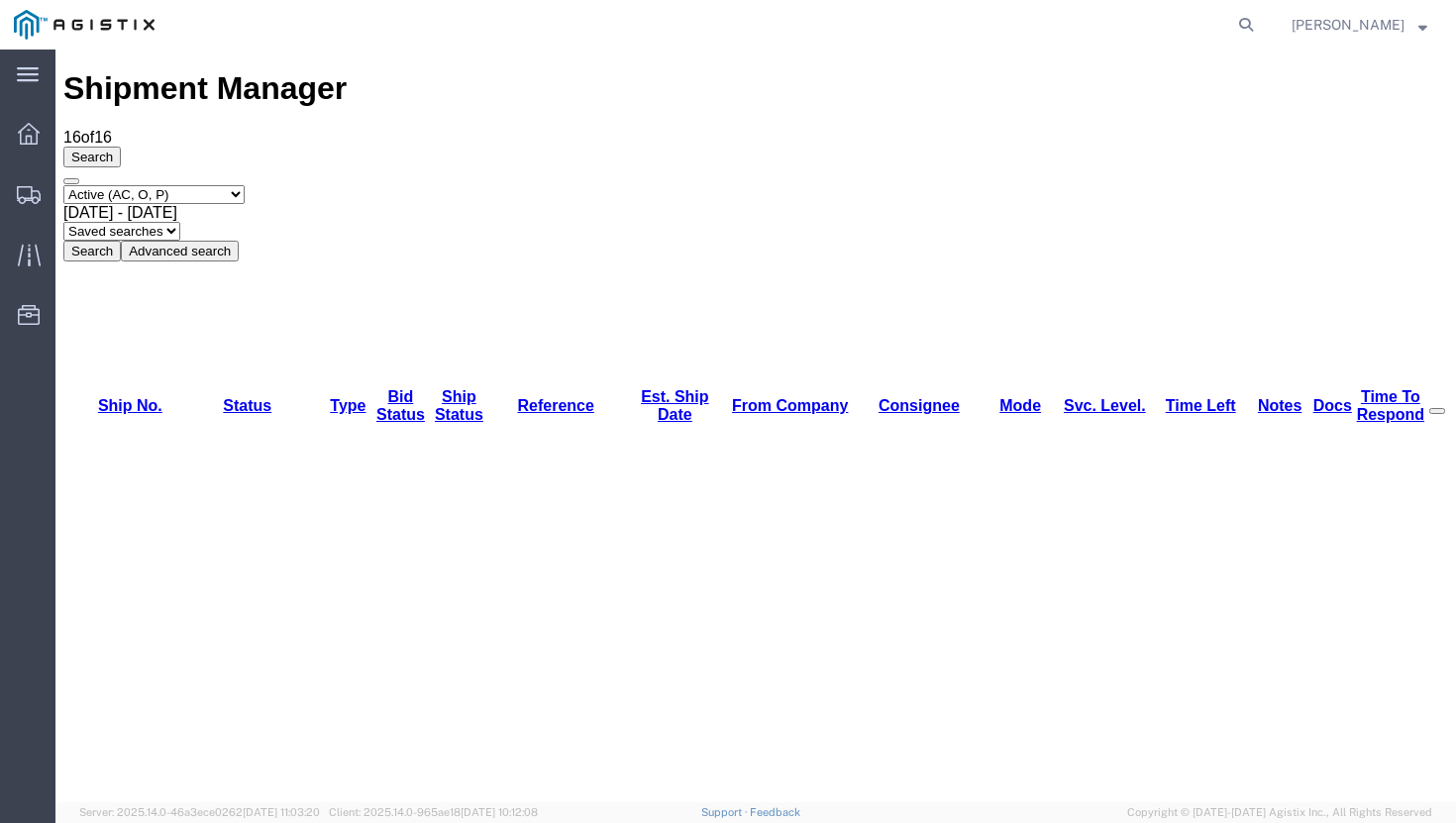 click on "56140588" at bounding box center [122, 3252] 